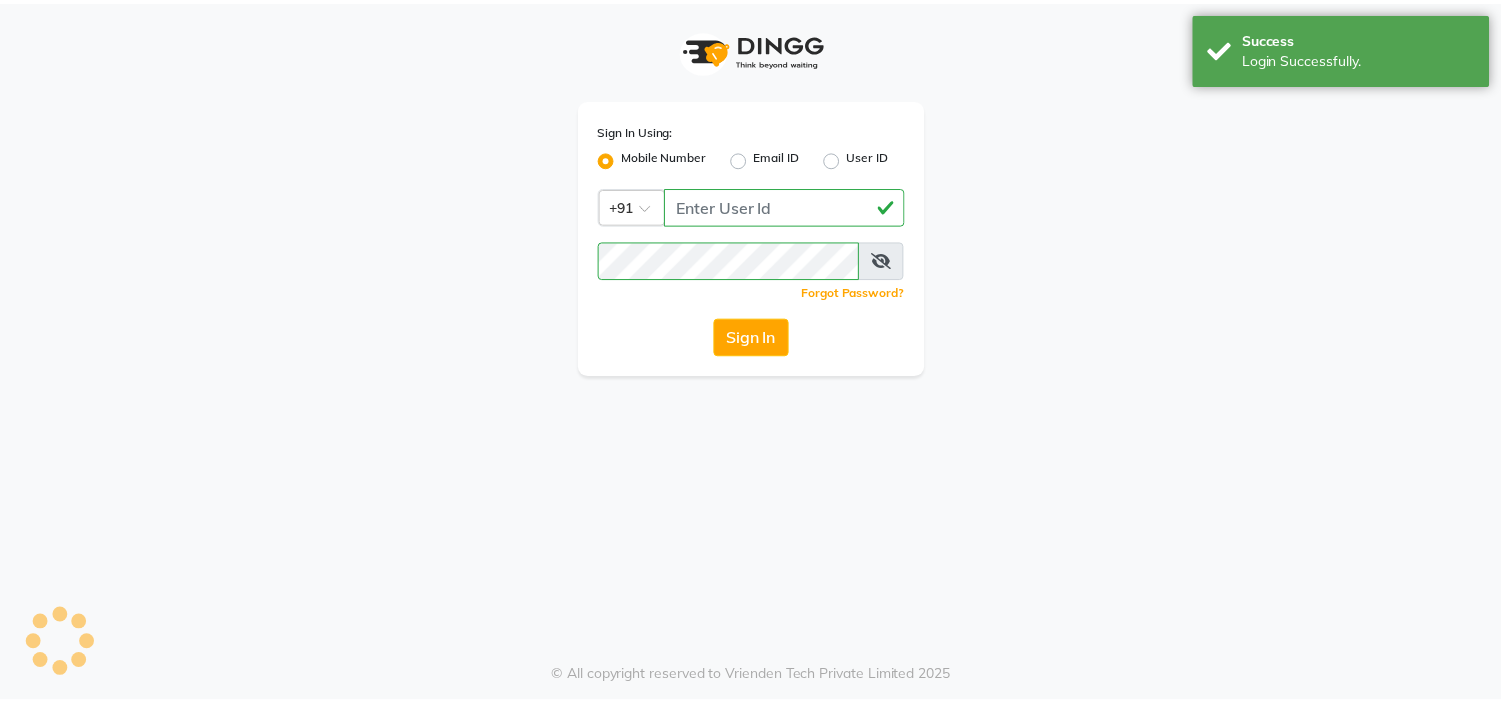 scroll, scrollTop: 0, scrollLeft: 0, axis: both 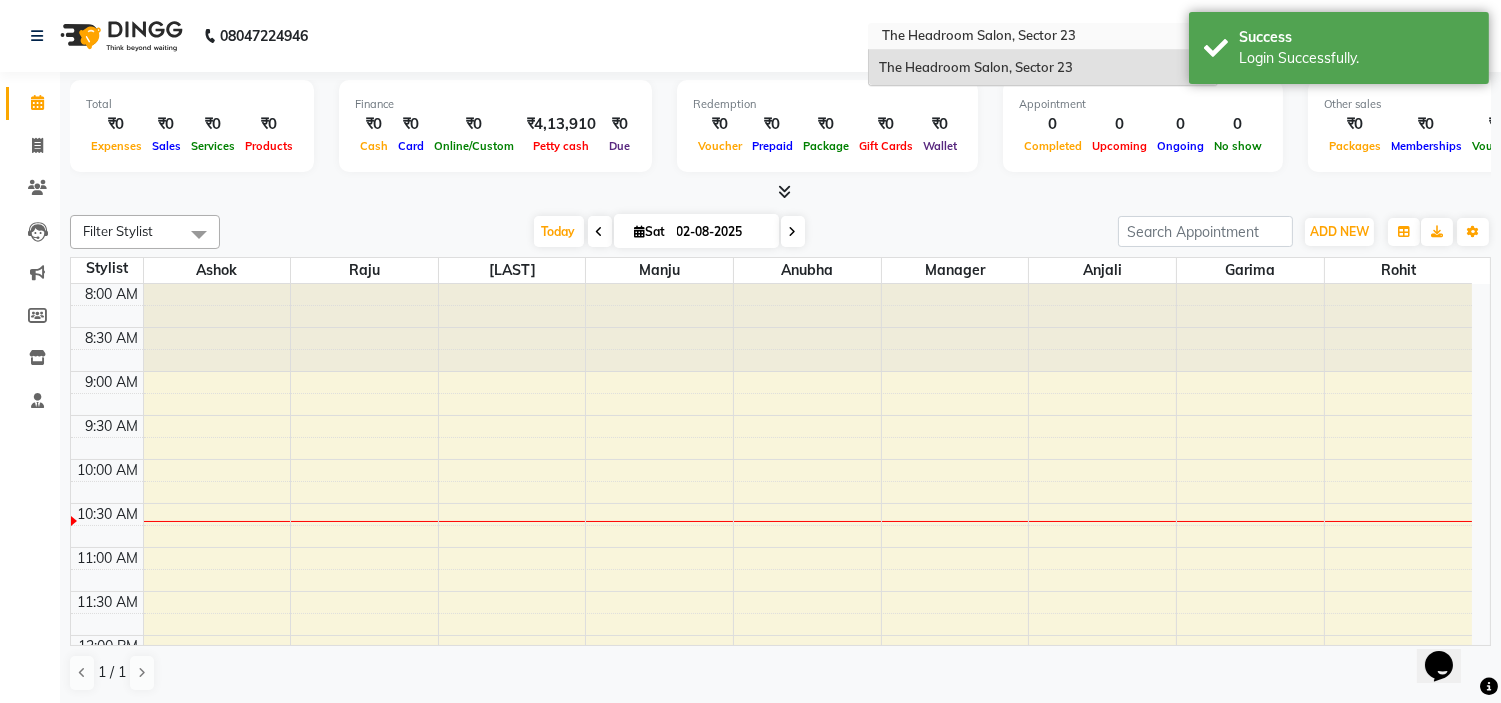 click at bounding box center (1023, 38) 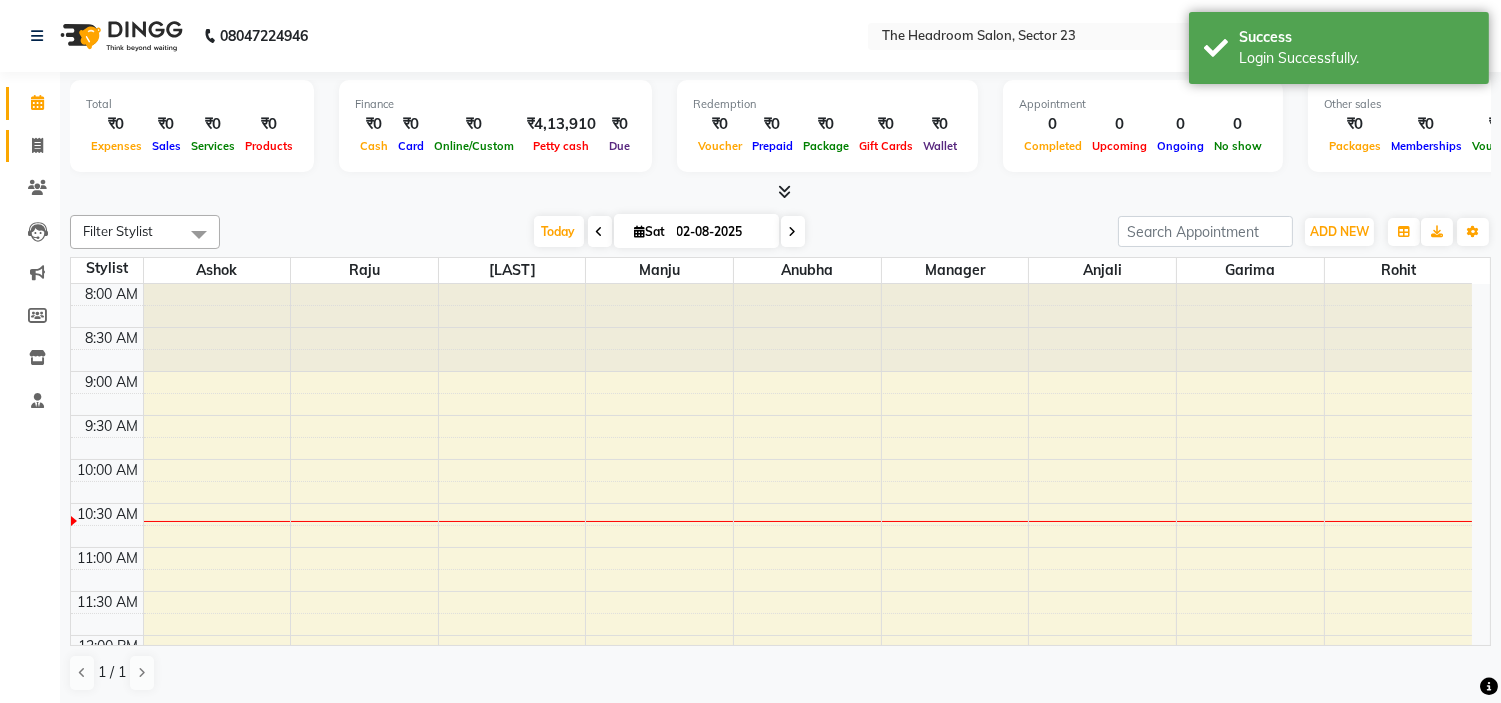 click on "Invoice" 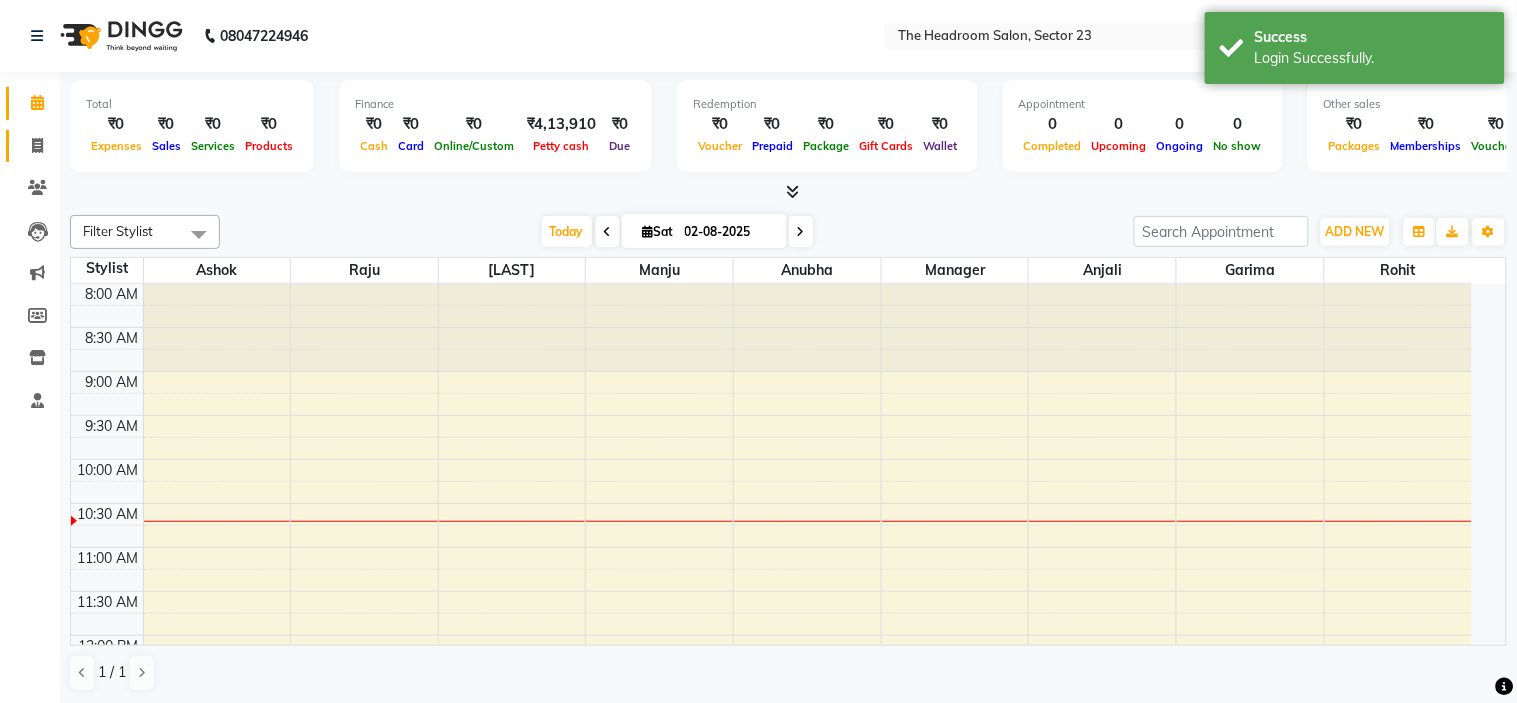 select on "service" 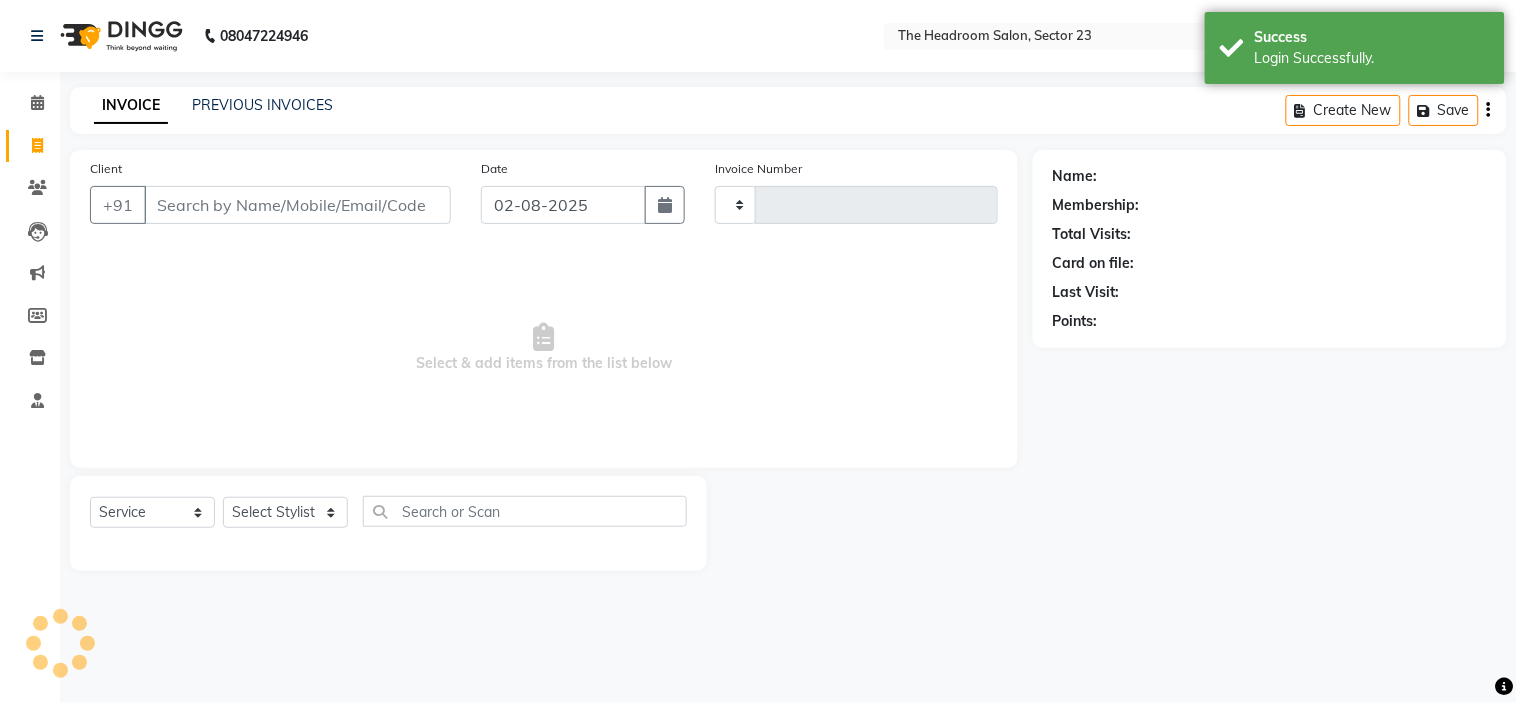type on "1561" 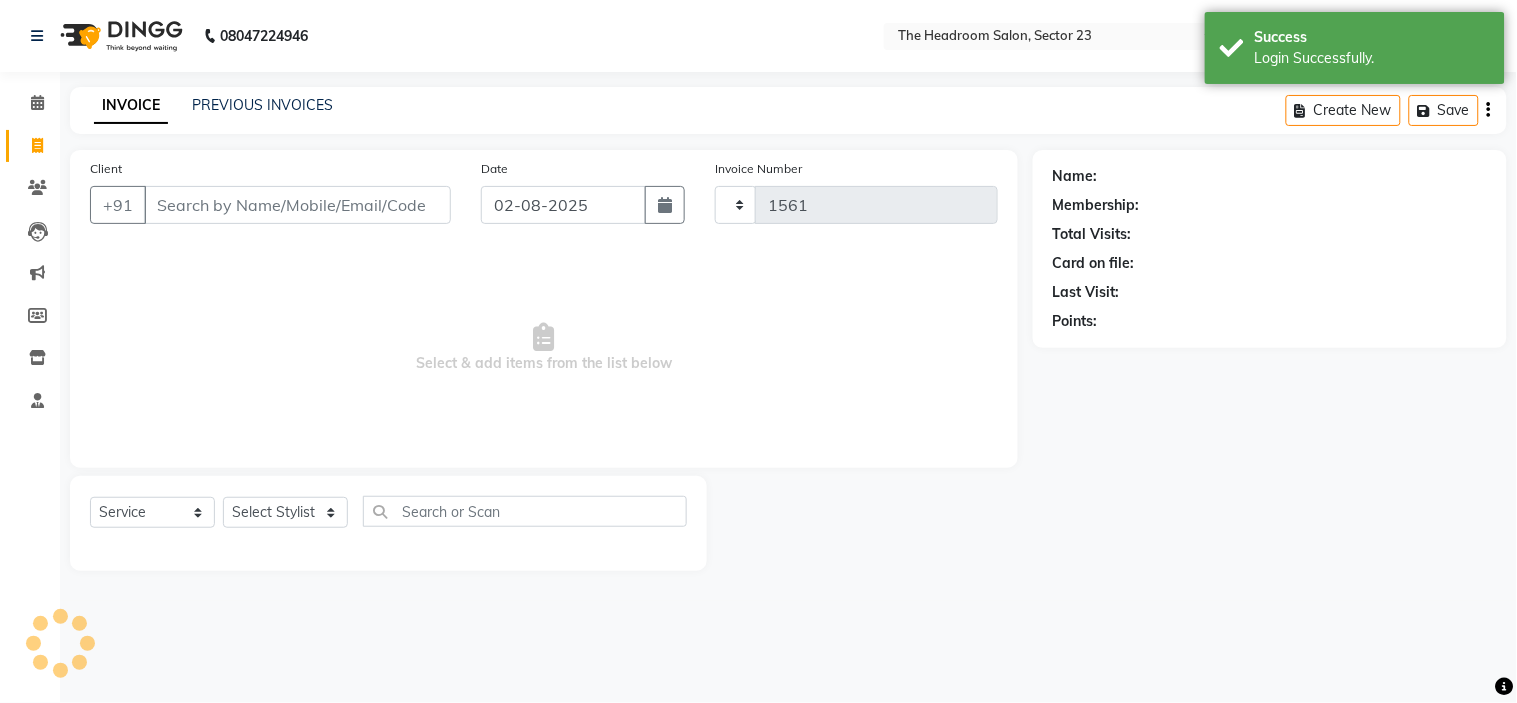 select on "6796" 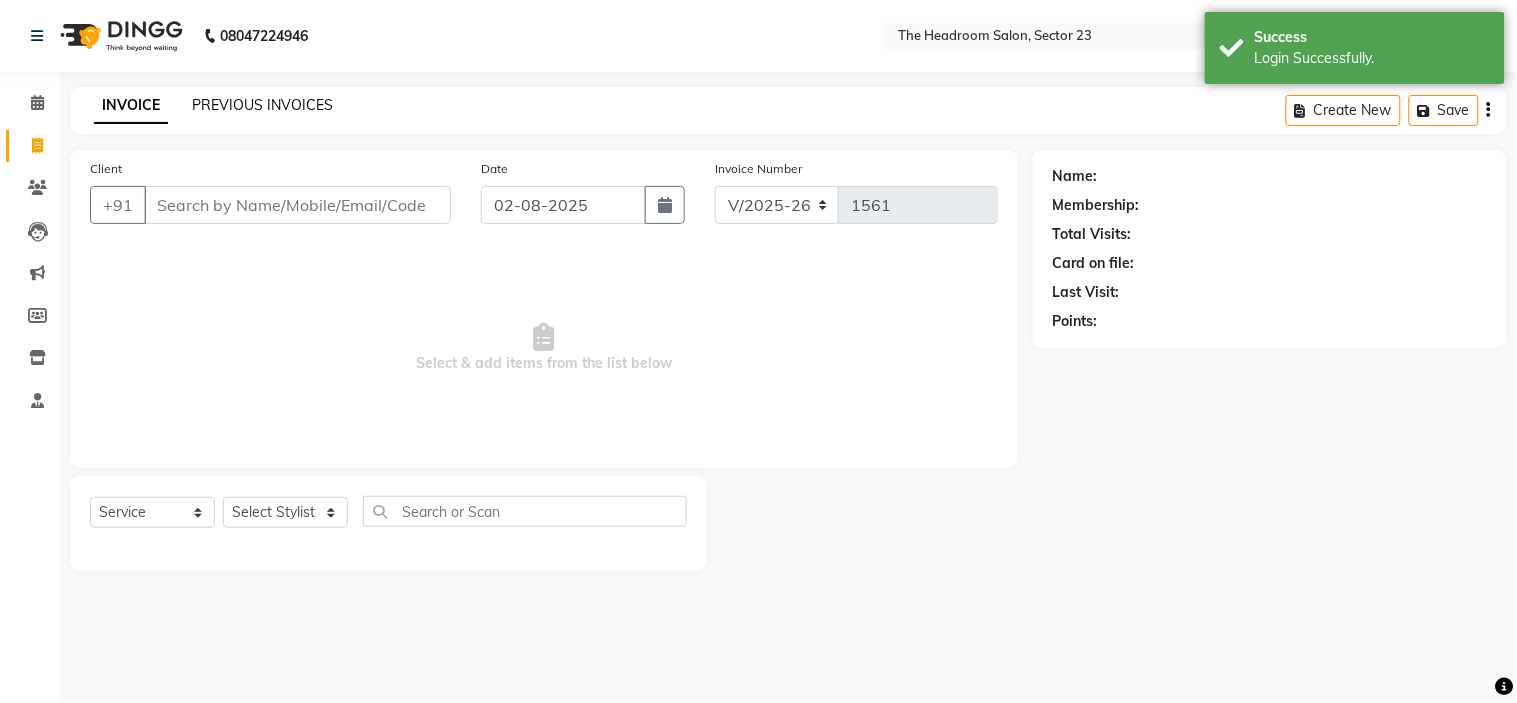 click on "PREVIOUS INVOICES" 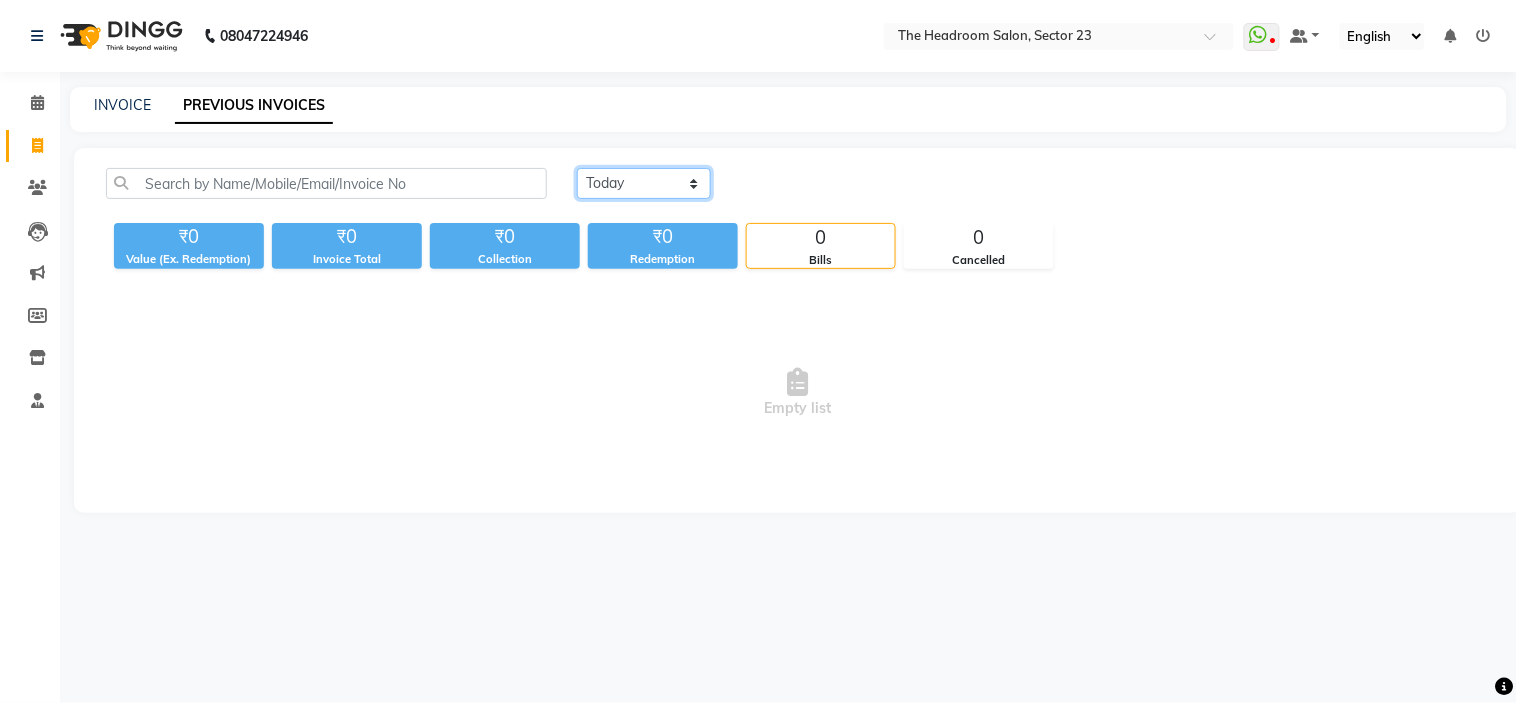 click on "Today Yesterday Custom Range" 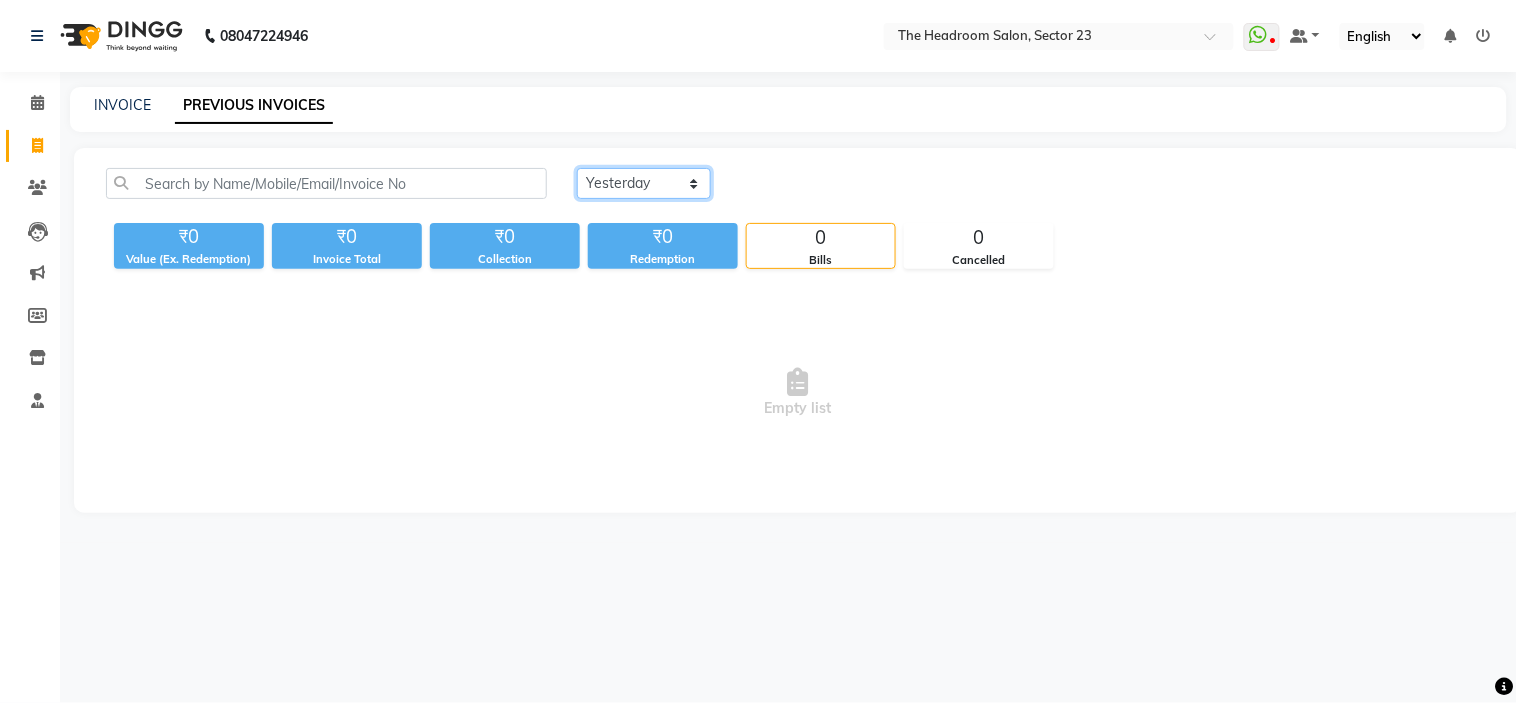 click on "Today Yesterday Custom Range" 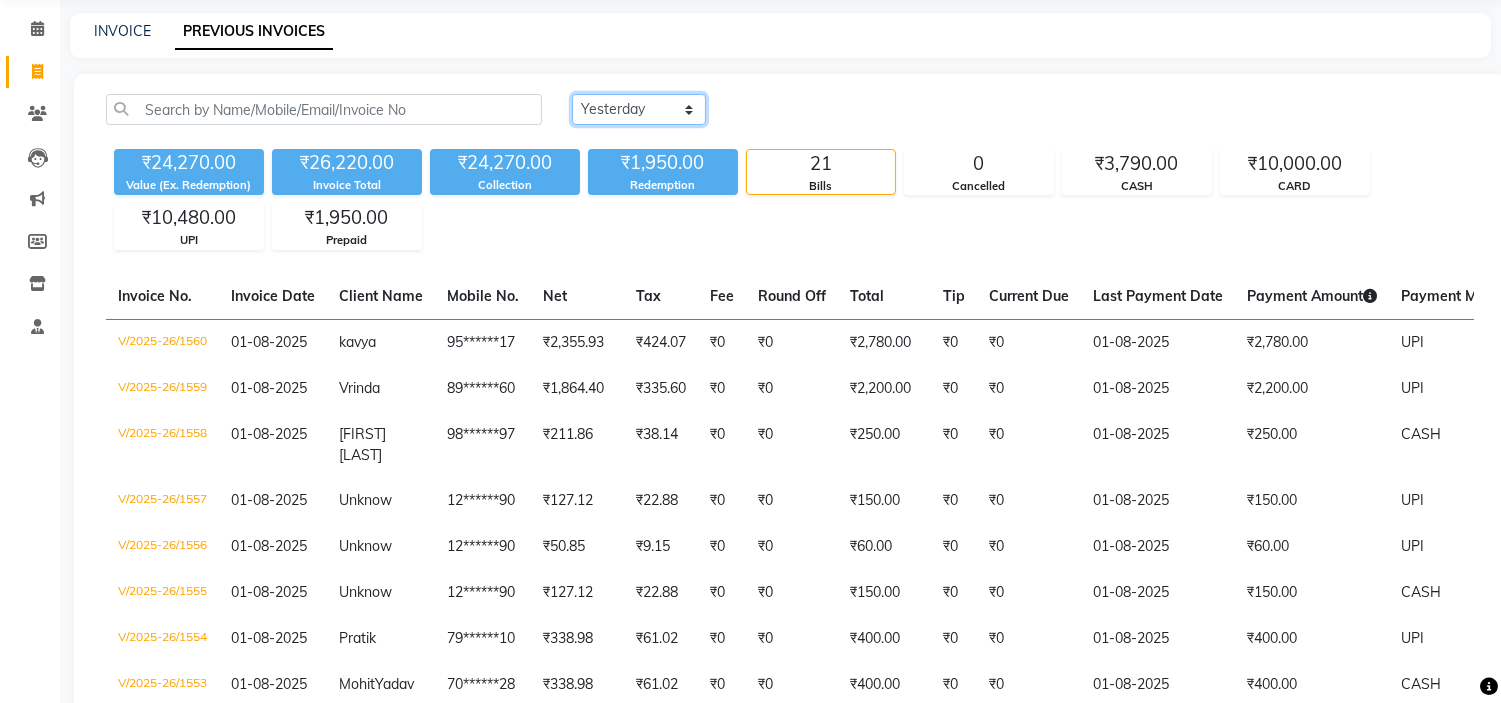 scroll, scrollTop: 88, scrollLeft: 0, axis: vertical 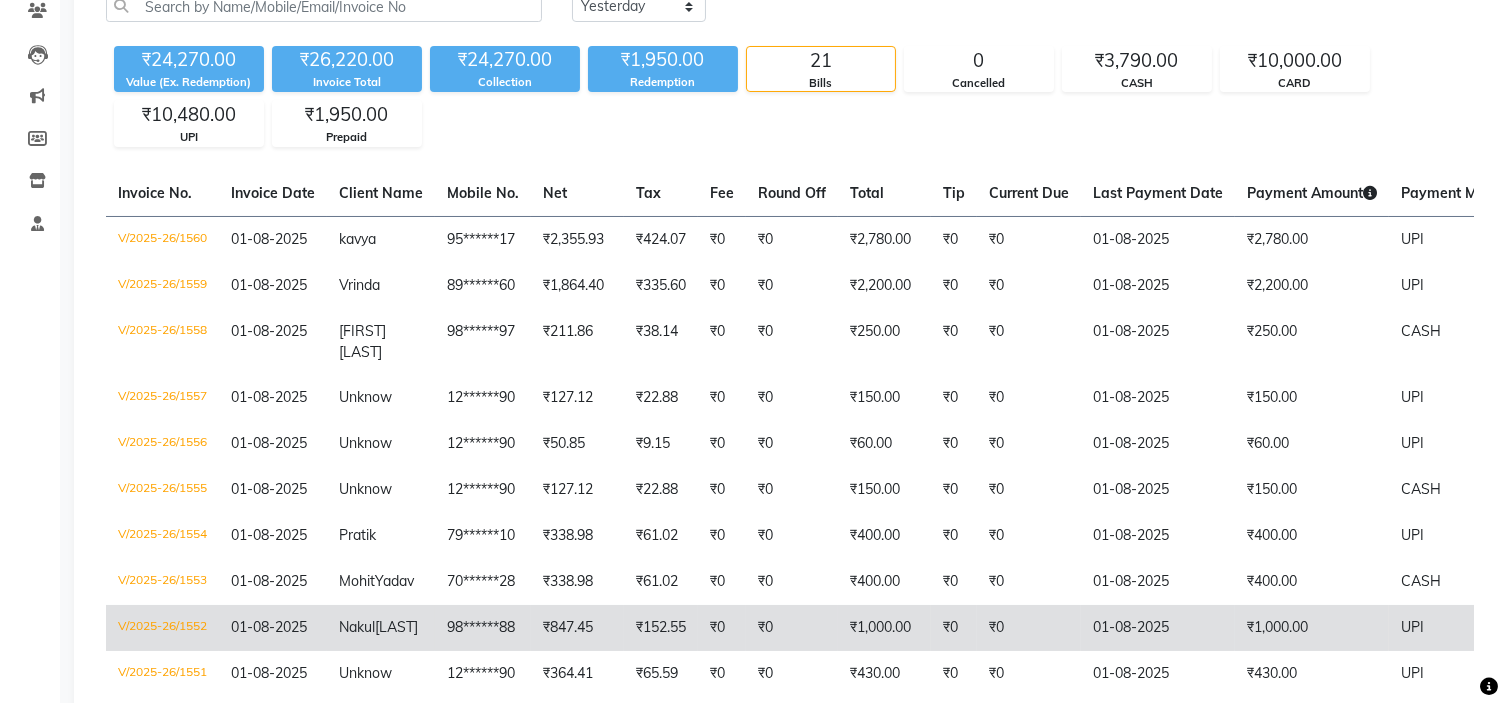 click on "01-08-2025" 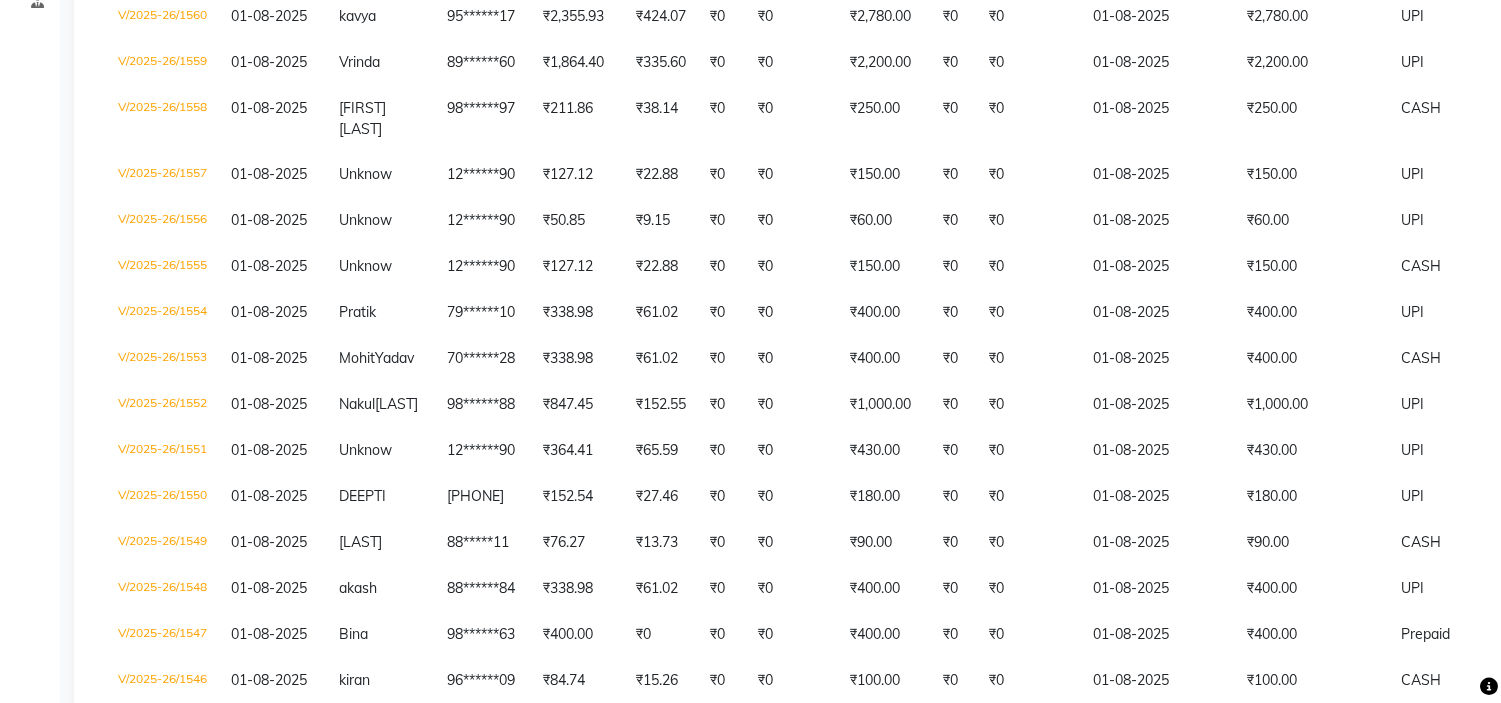 scroll, scrollTop: 444, scrollLeft: 0, axis: vertical 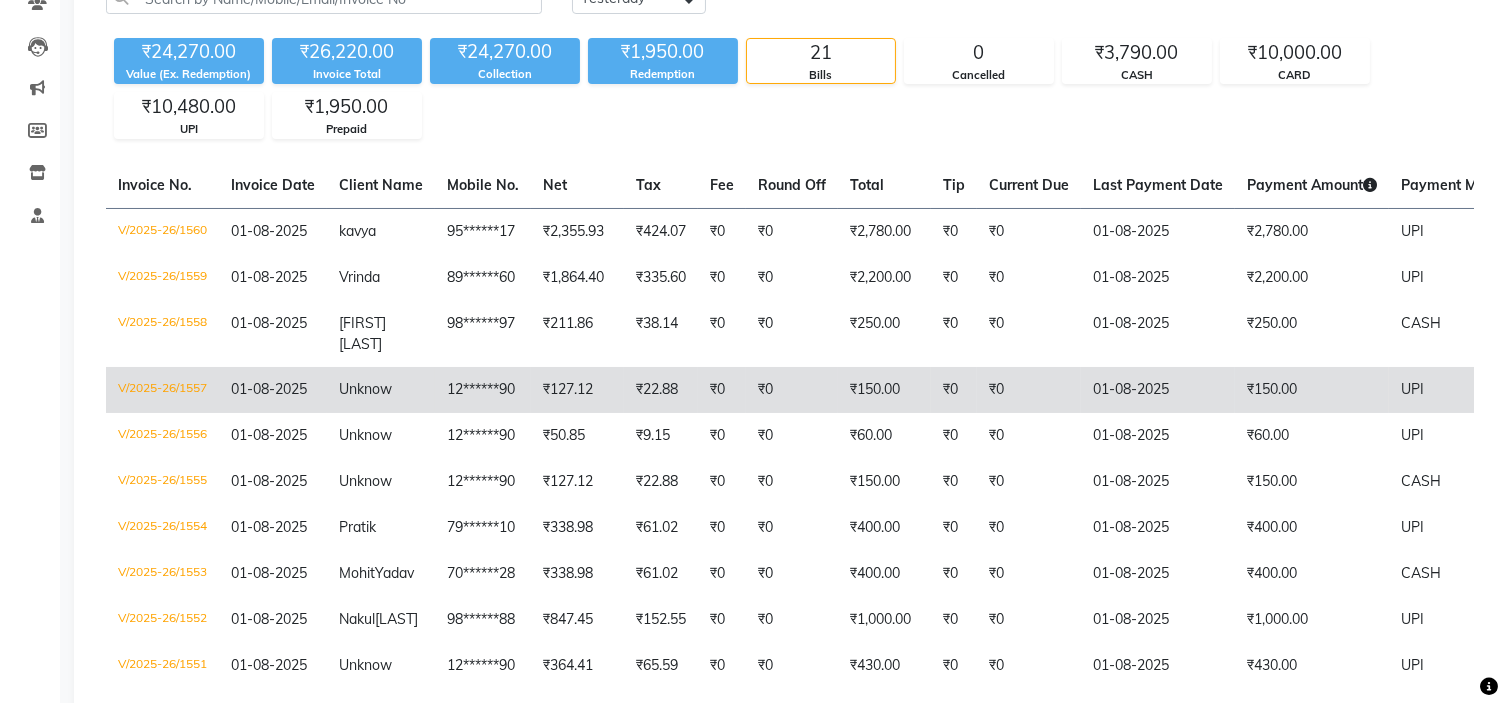 click on "₹0" 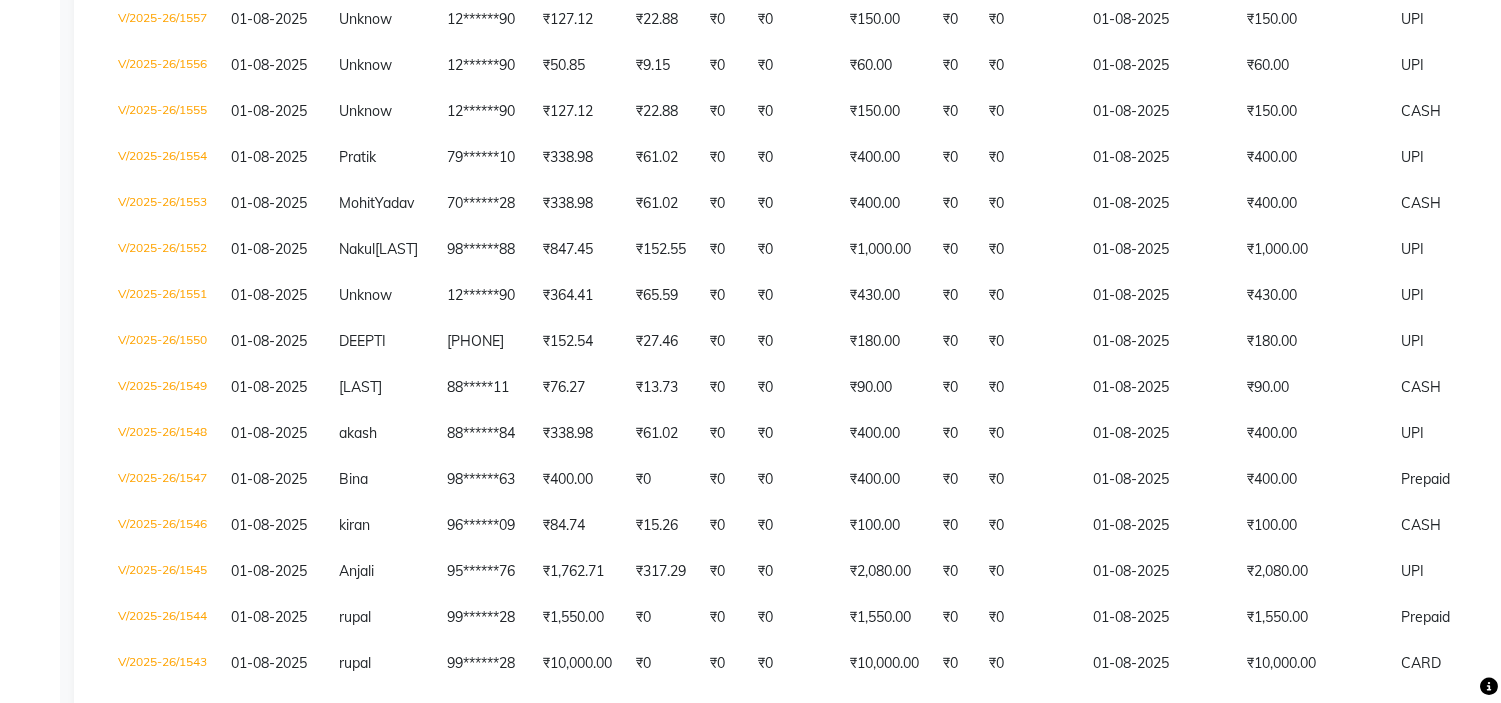 scroll, scrollTop: 533, scrollLeft: 0, axis: vertical 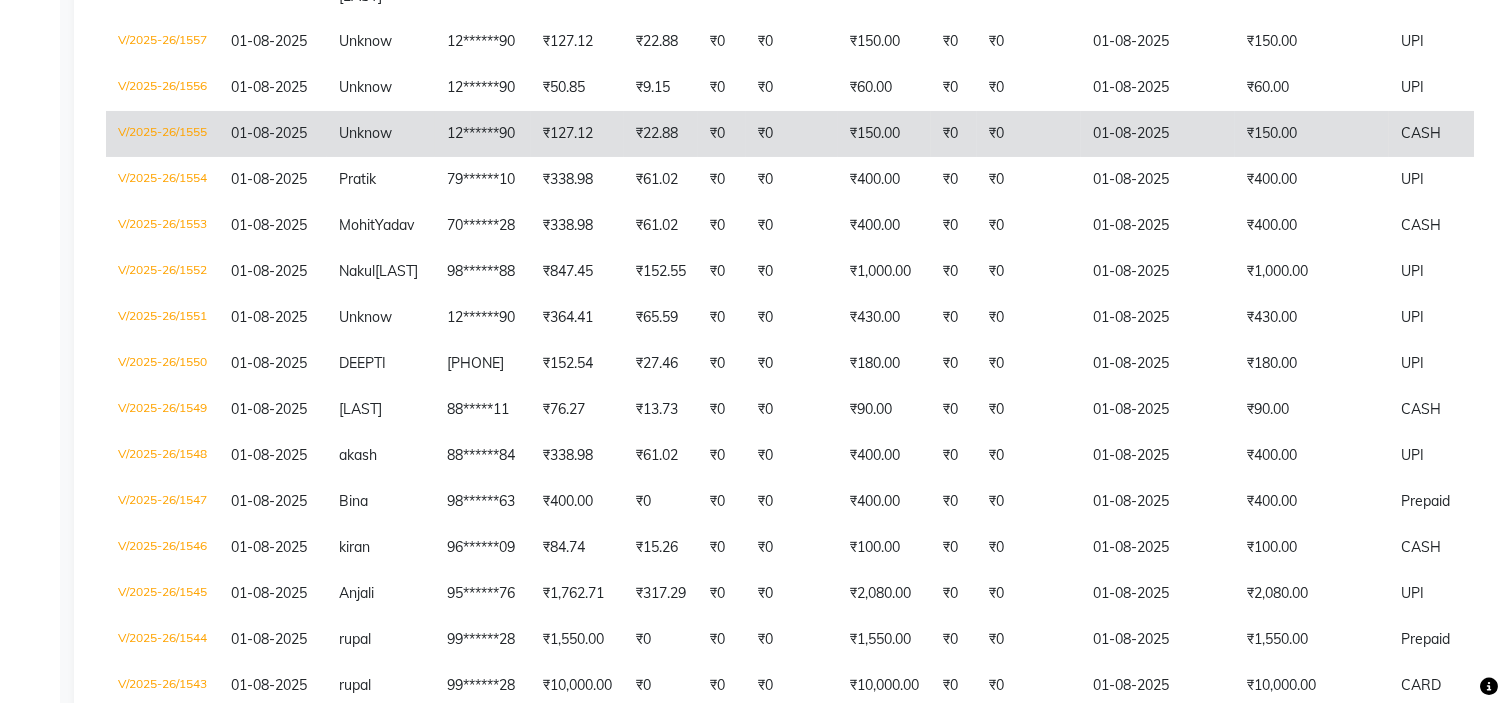 click on "01-08-2025" 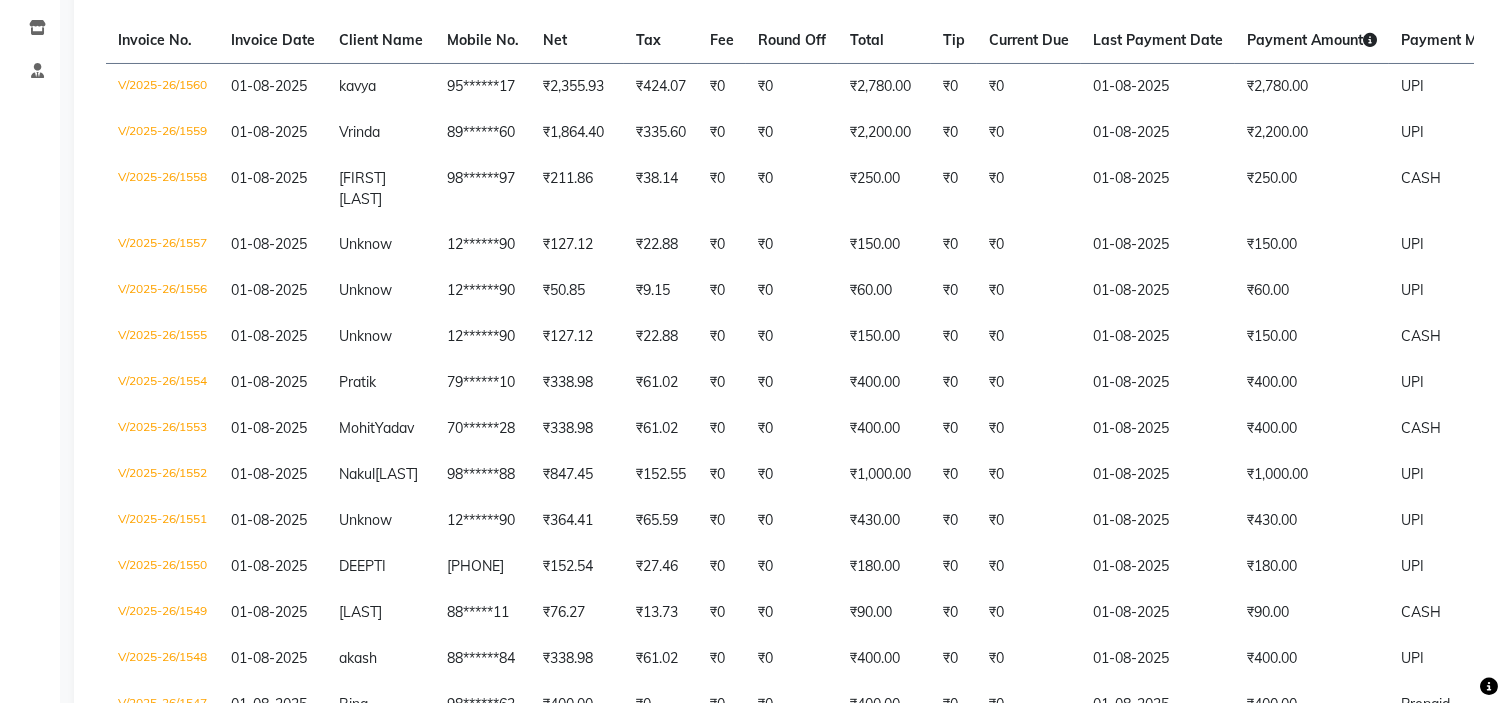 scroll, scrollTop: 311, scrollLeft: 0, axis: vertical 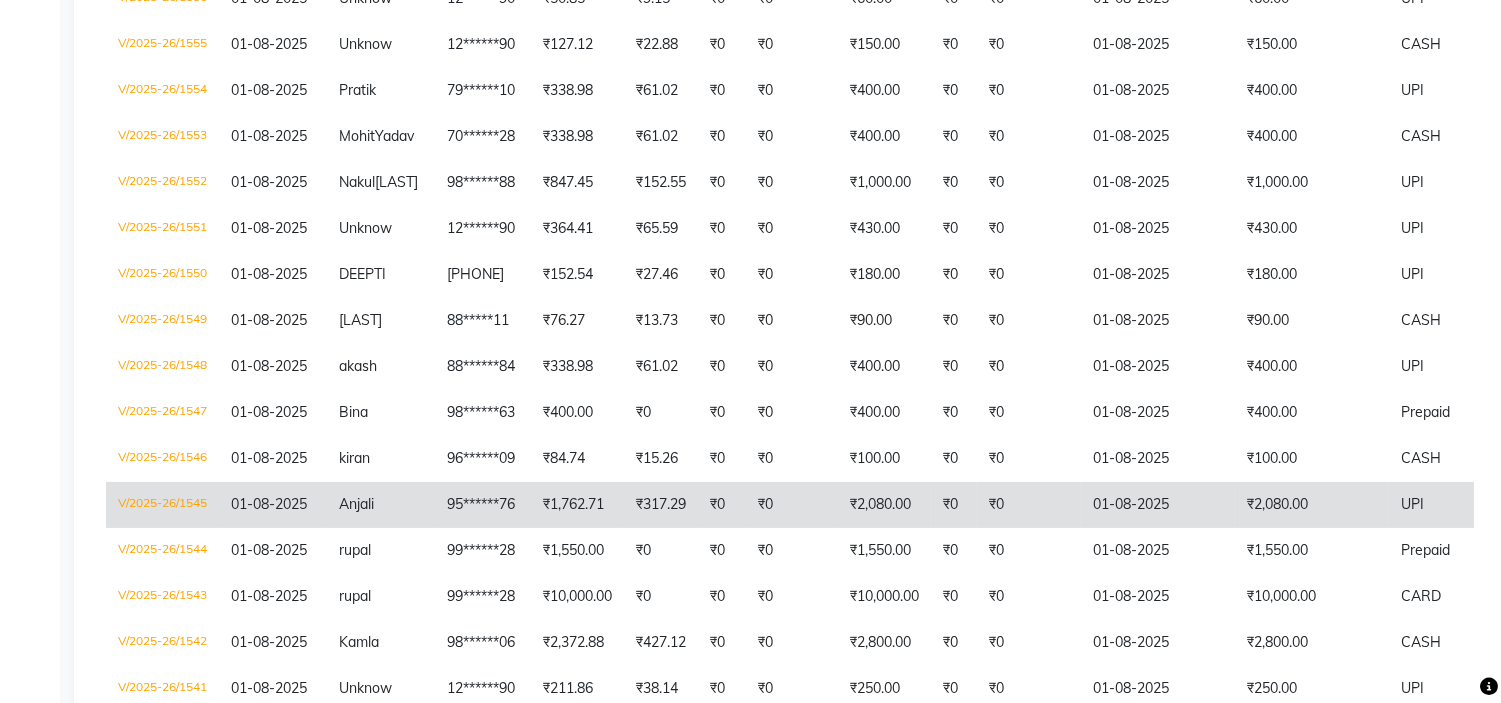 click on "₹0" 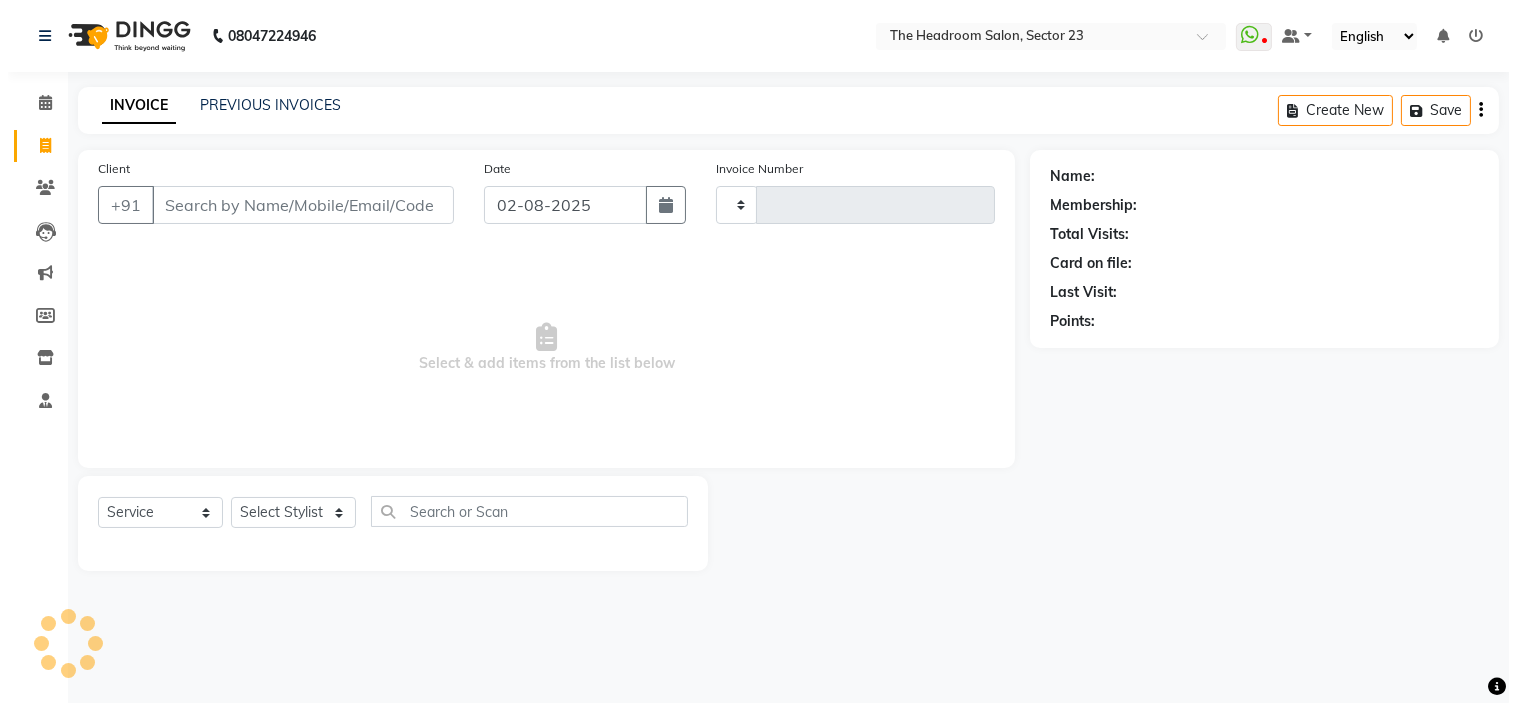 scroll, scrollTop: 0, scrollLeft: 0, axis: both 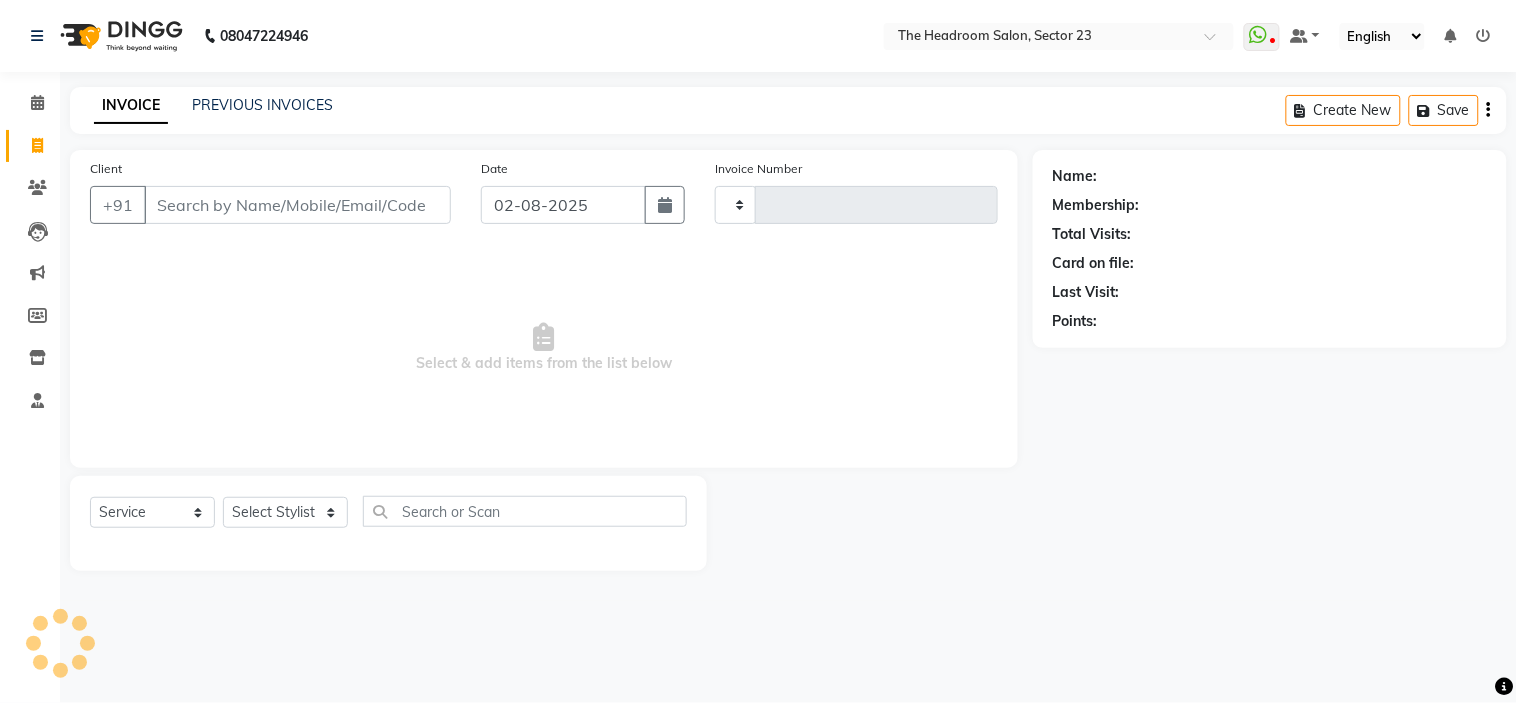 type on "1561" 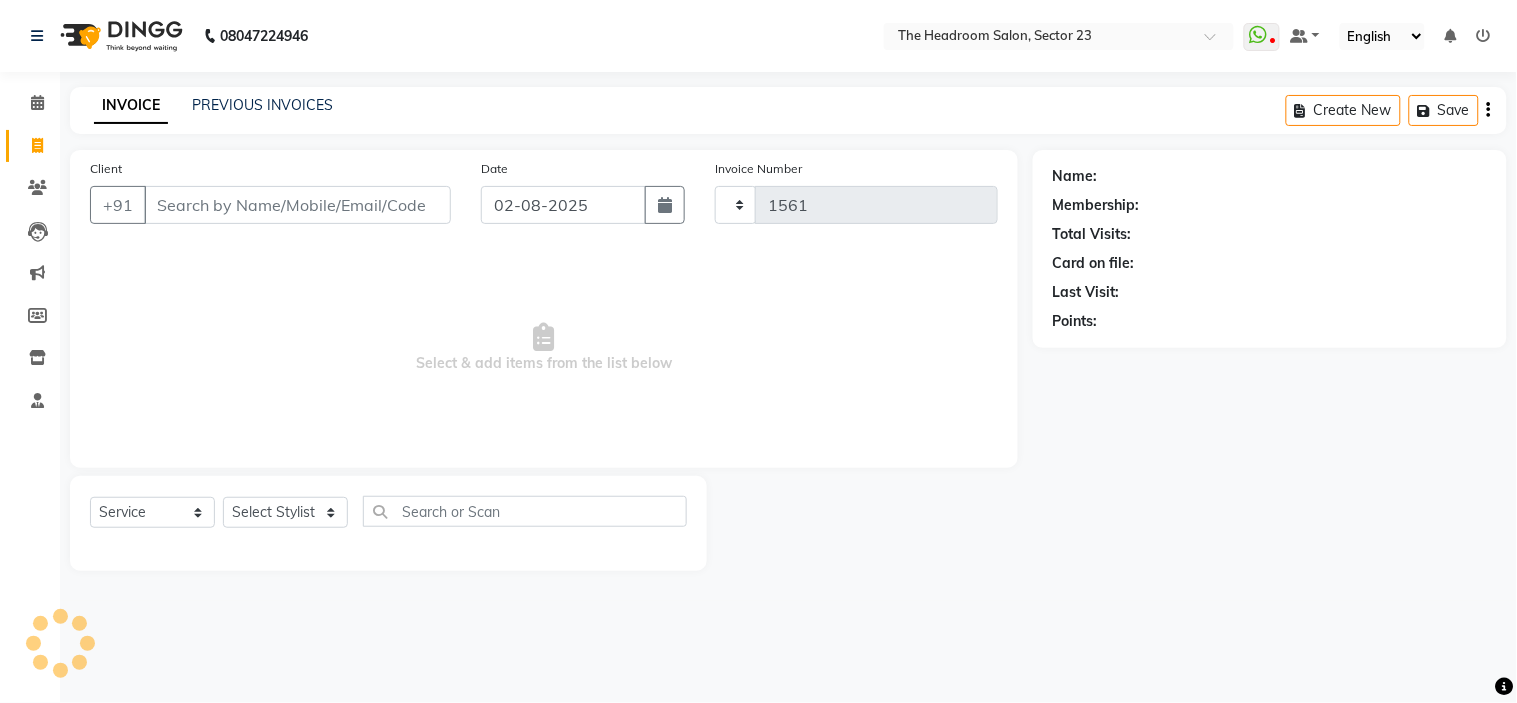 select on "6796" 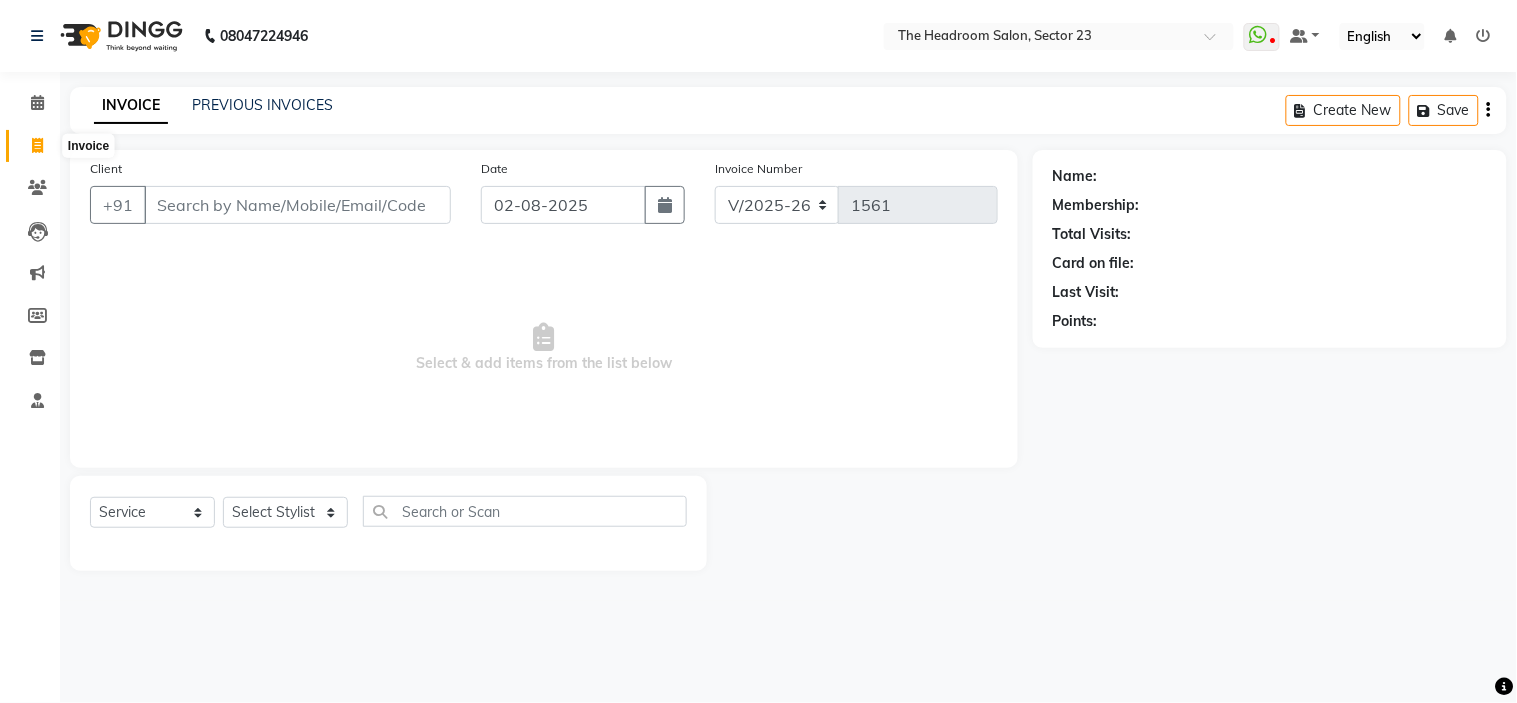 click 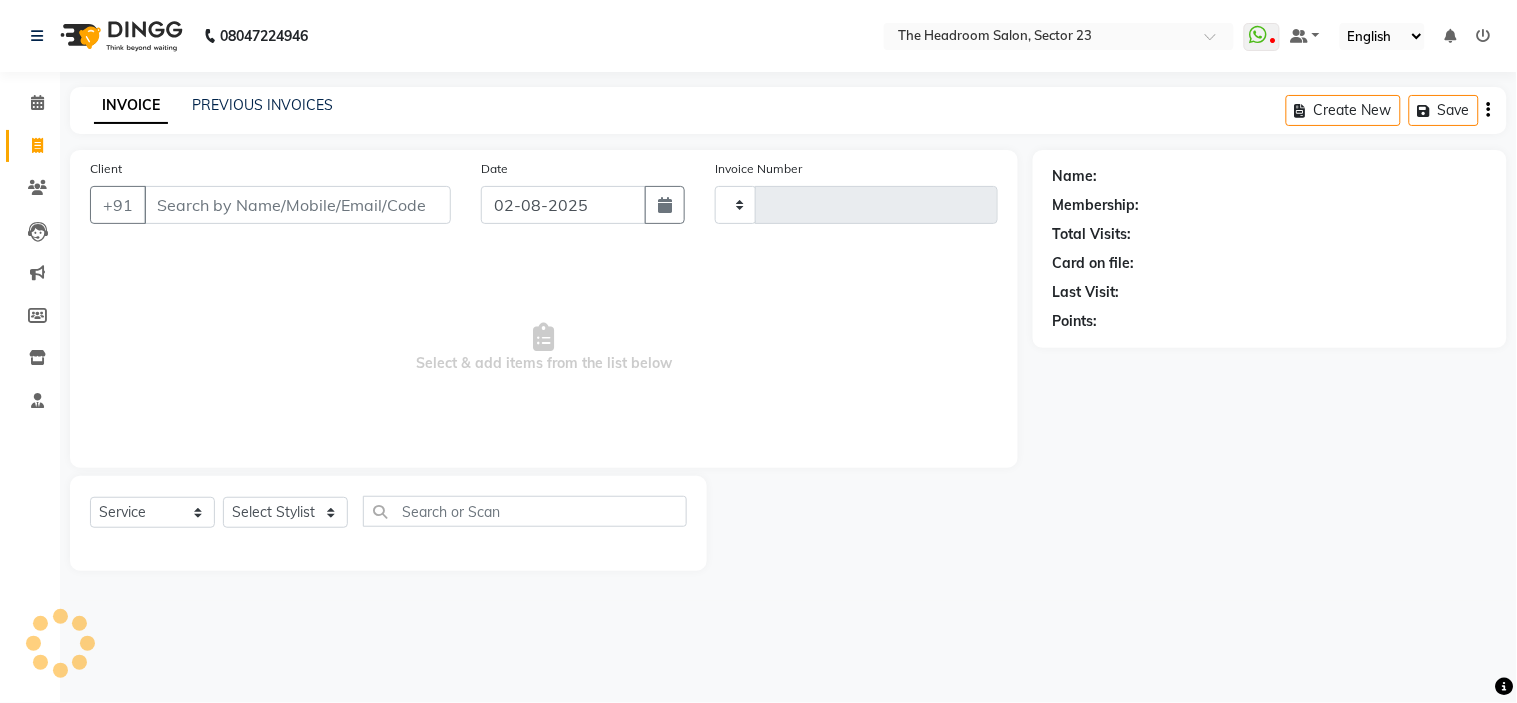 type on "1561" 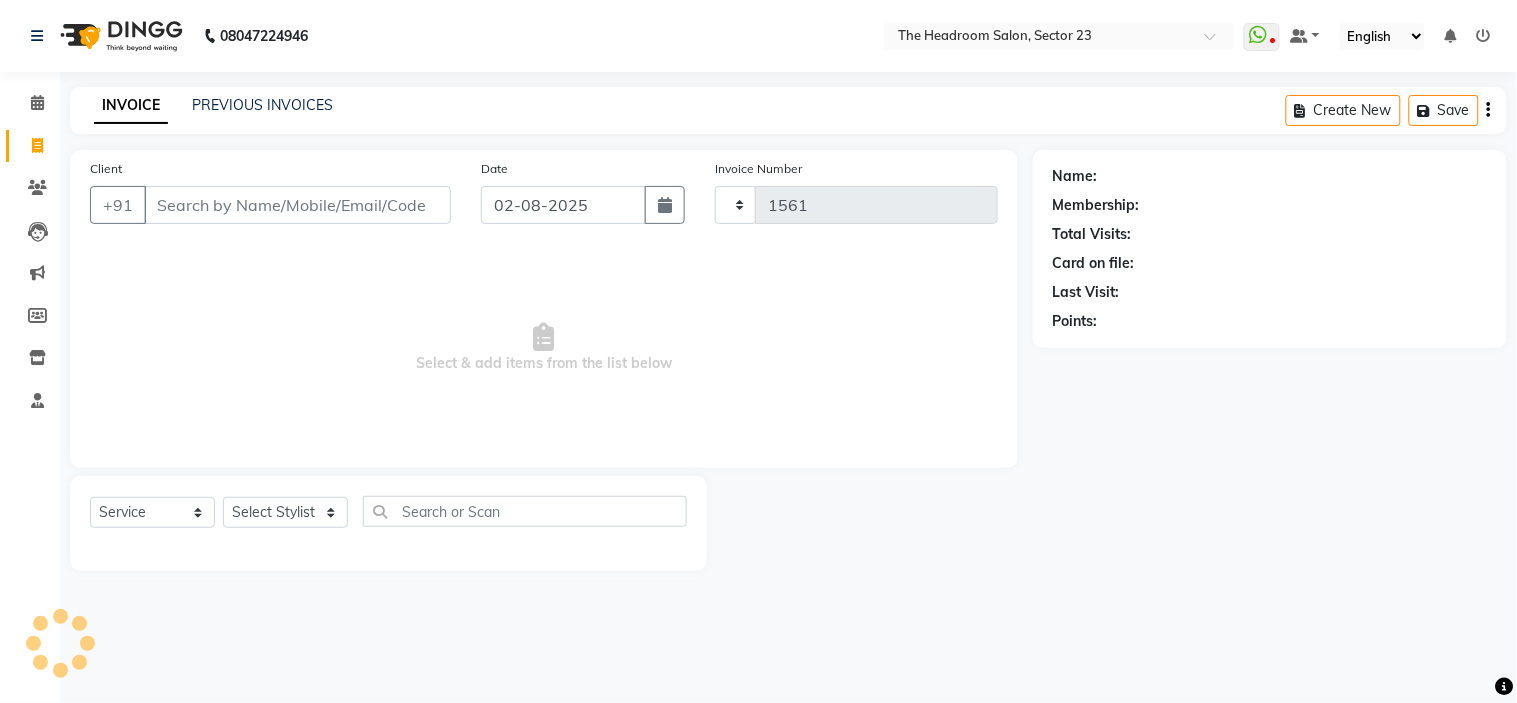 select on "6796" 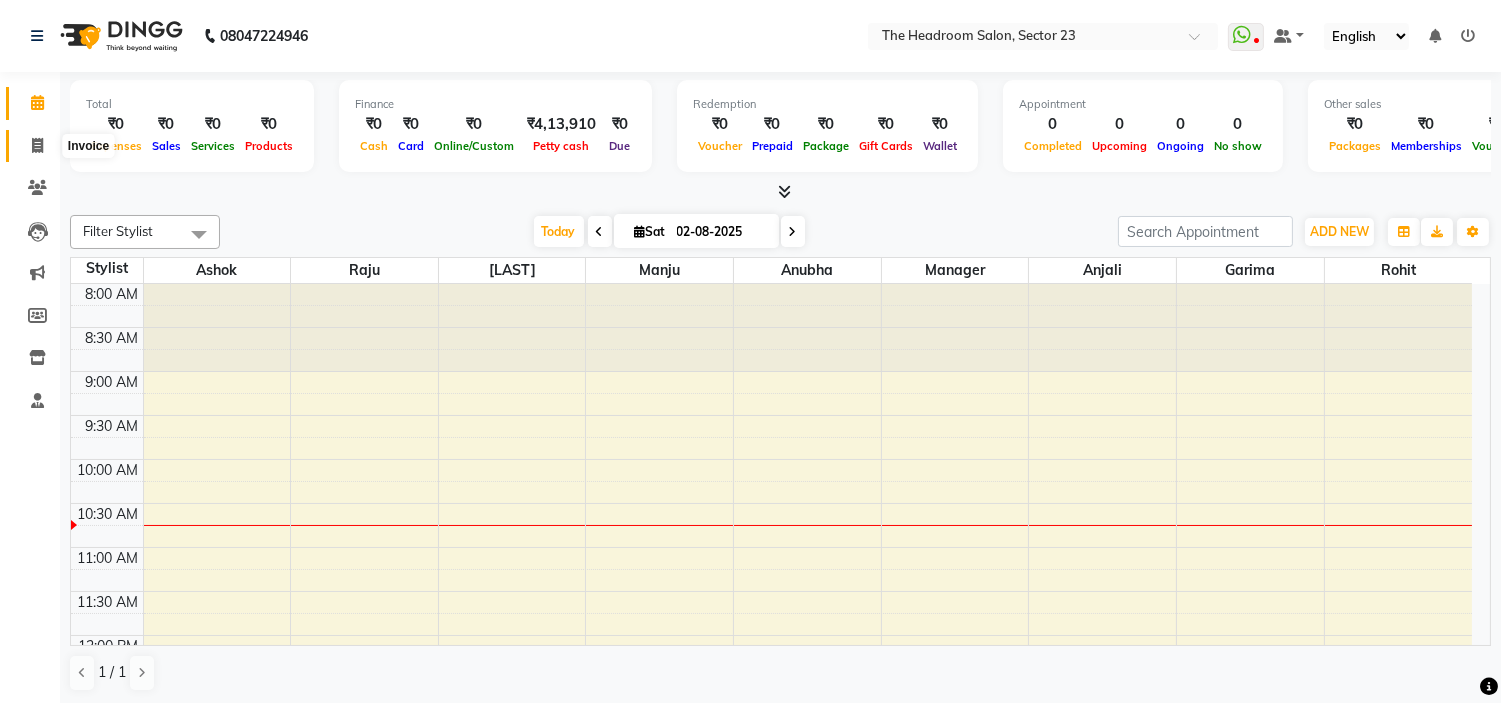 click 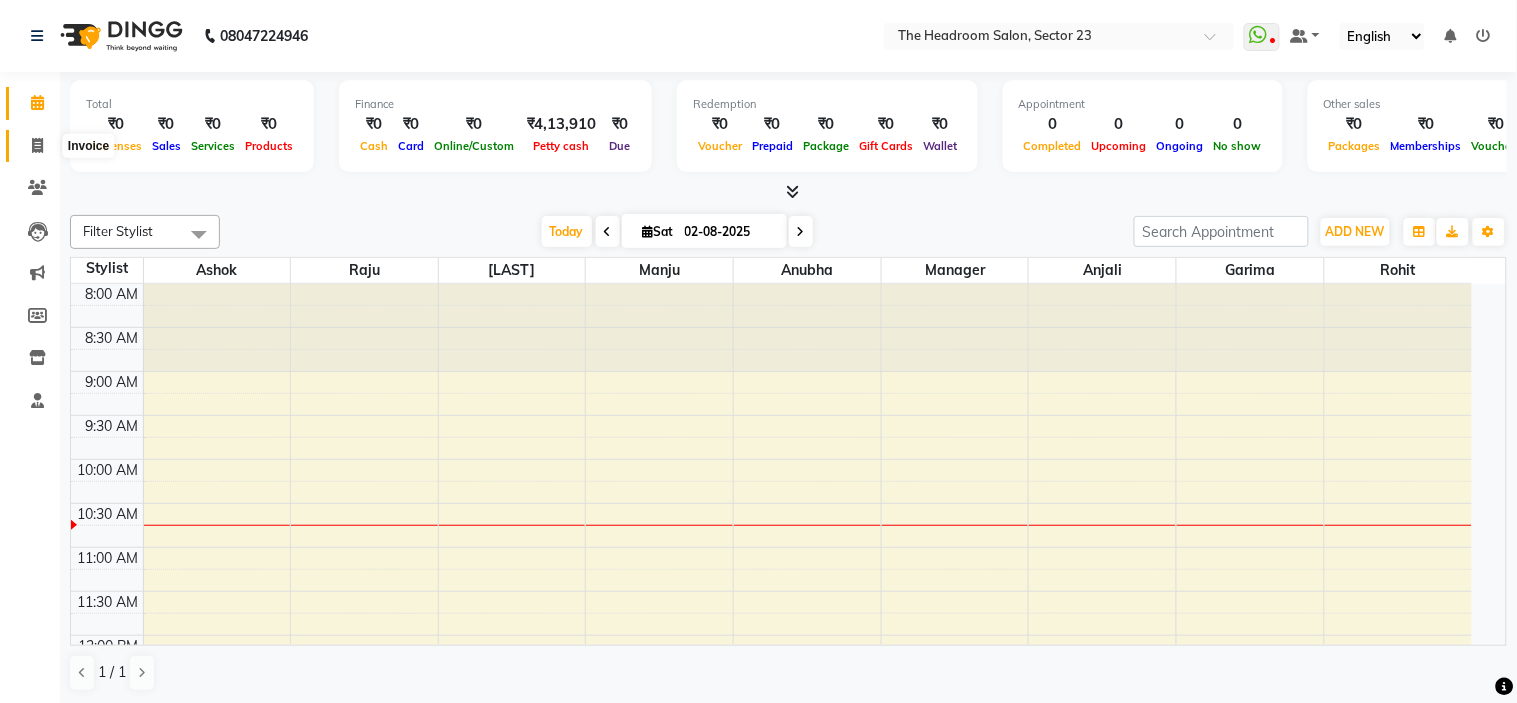 select on "6796" 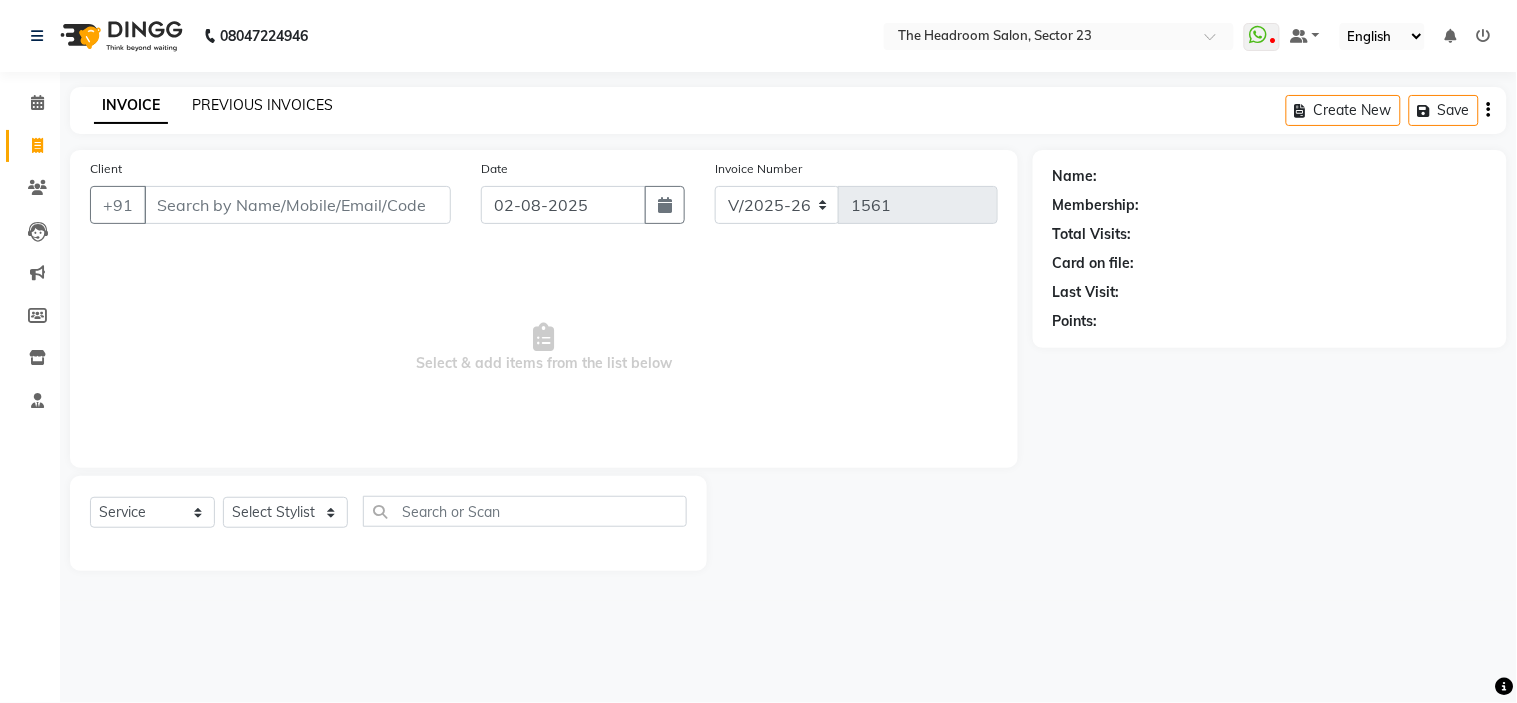 click on "PREVIOUS INVOICES" 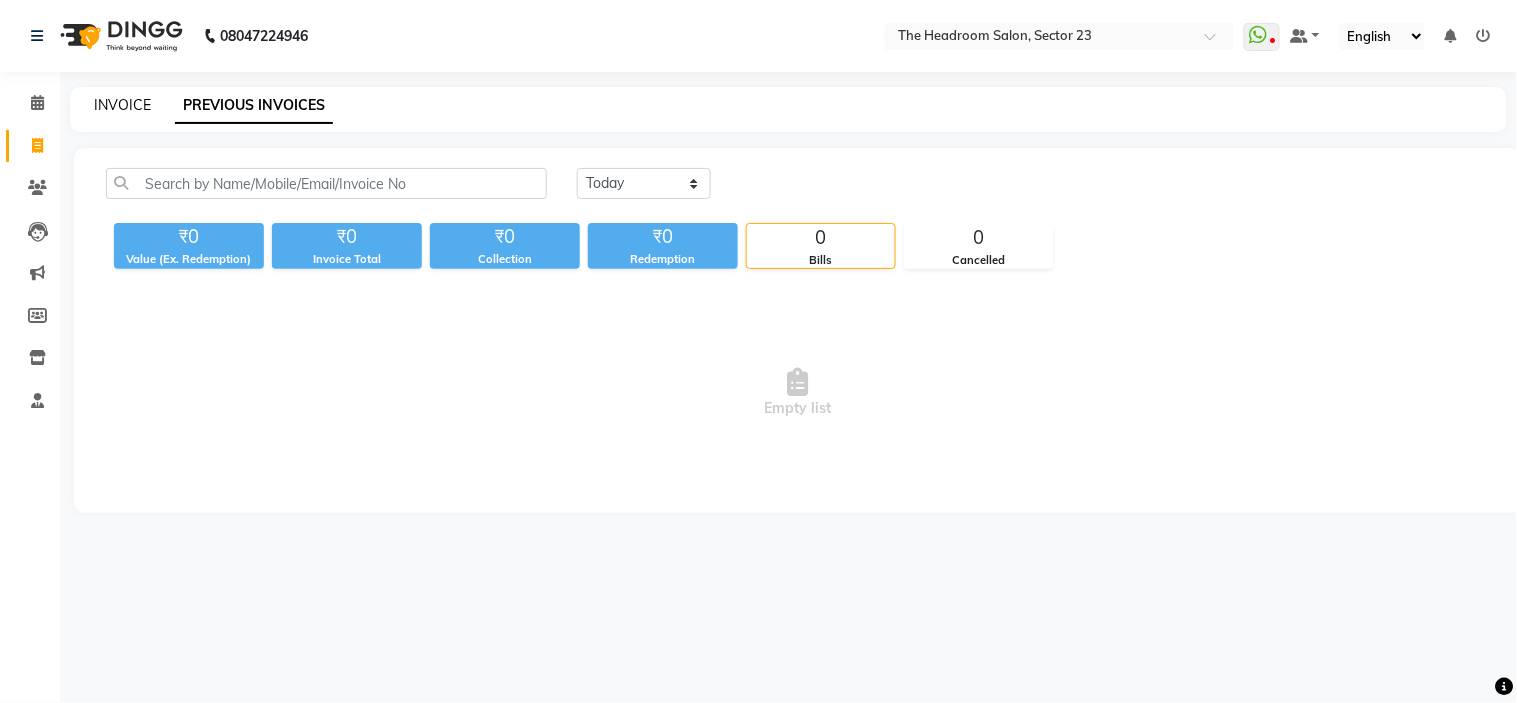 click on "INVOICE" 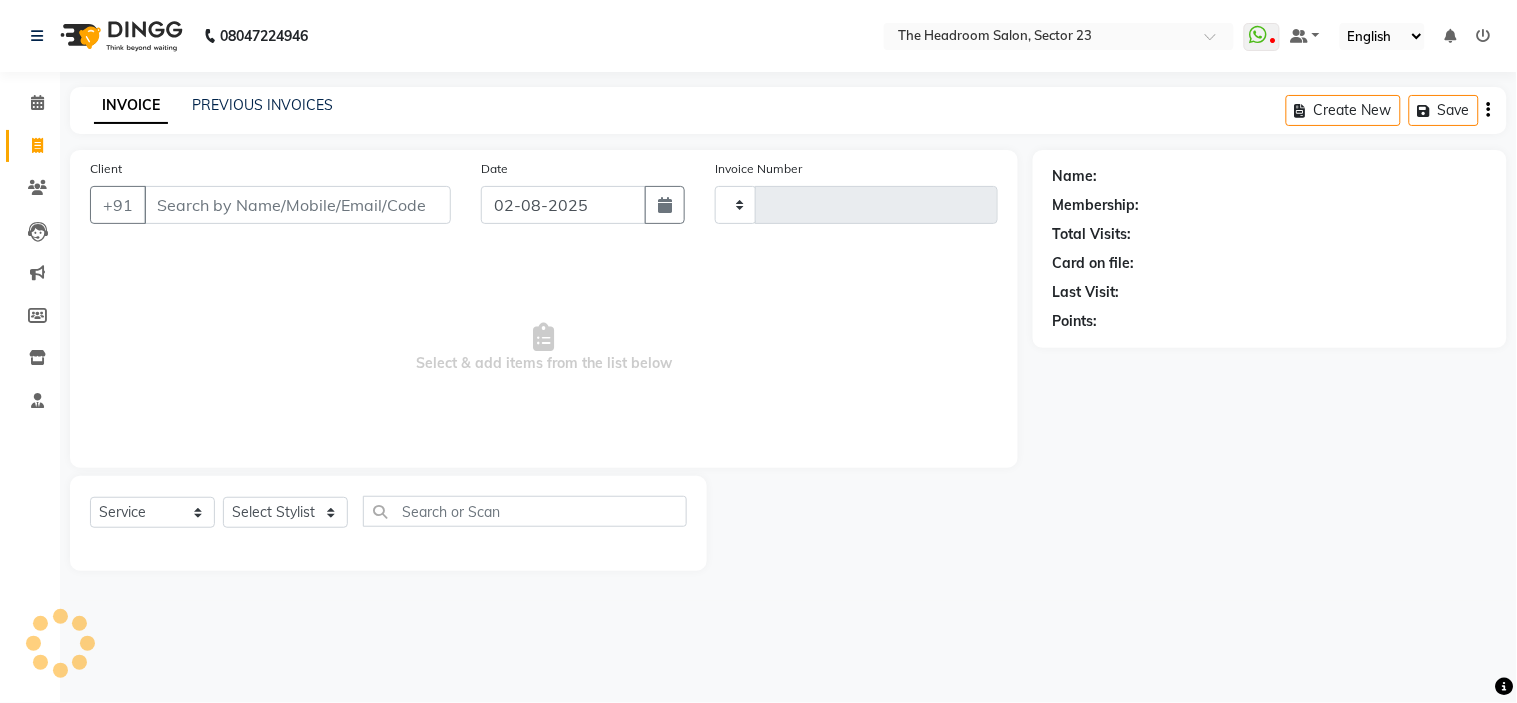 type on "1561" 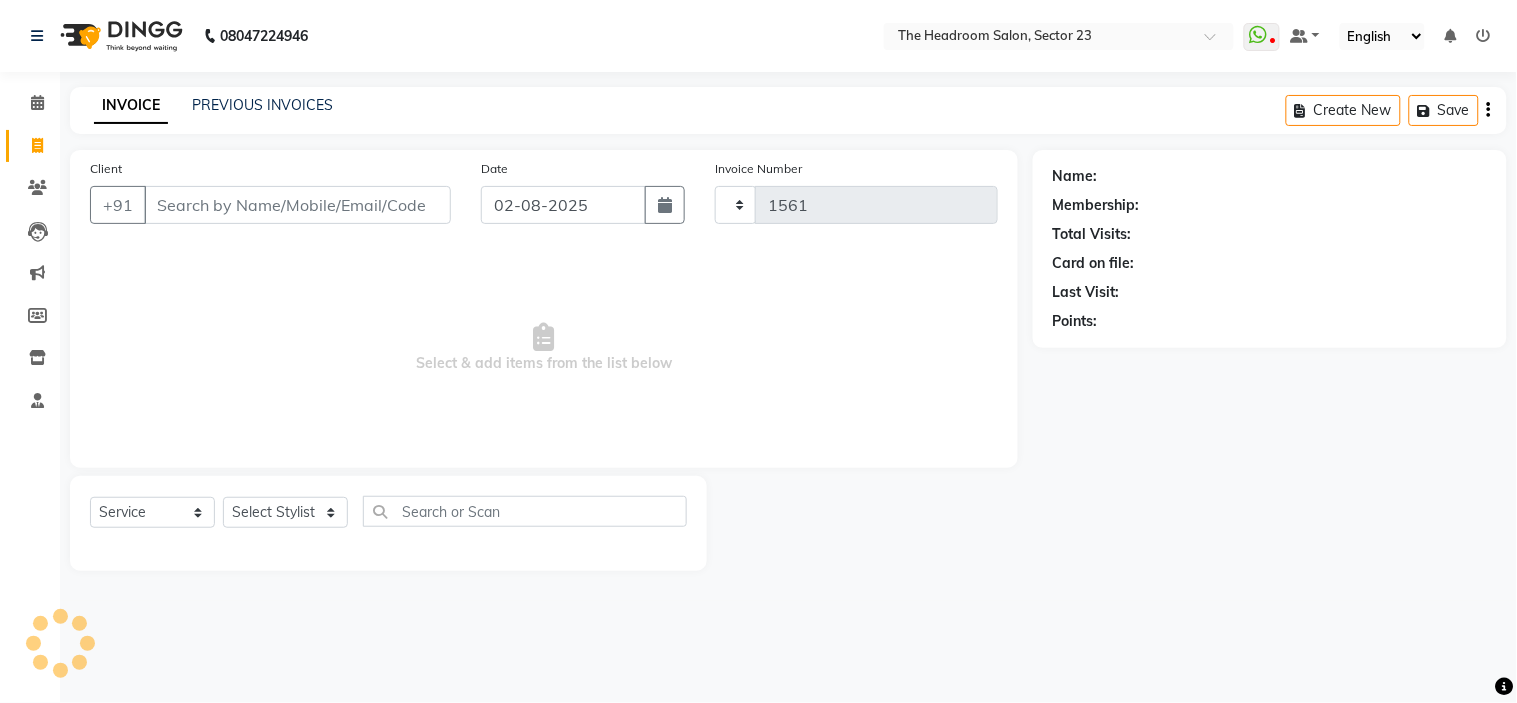 select on "6796" 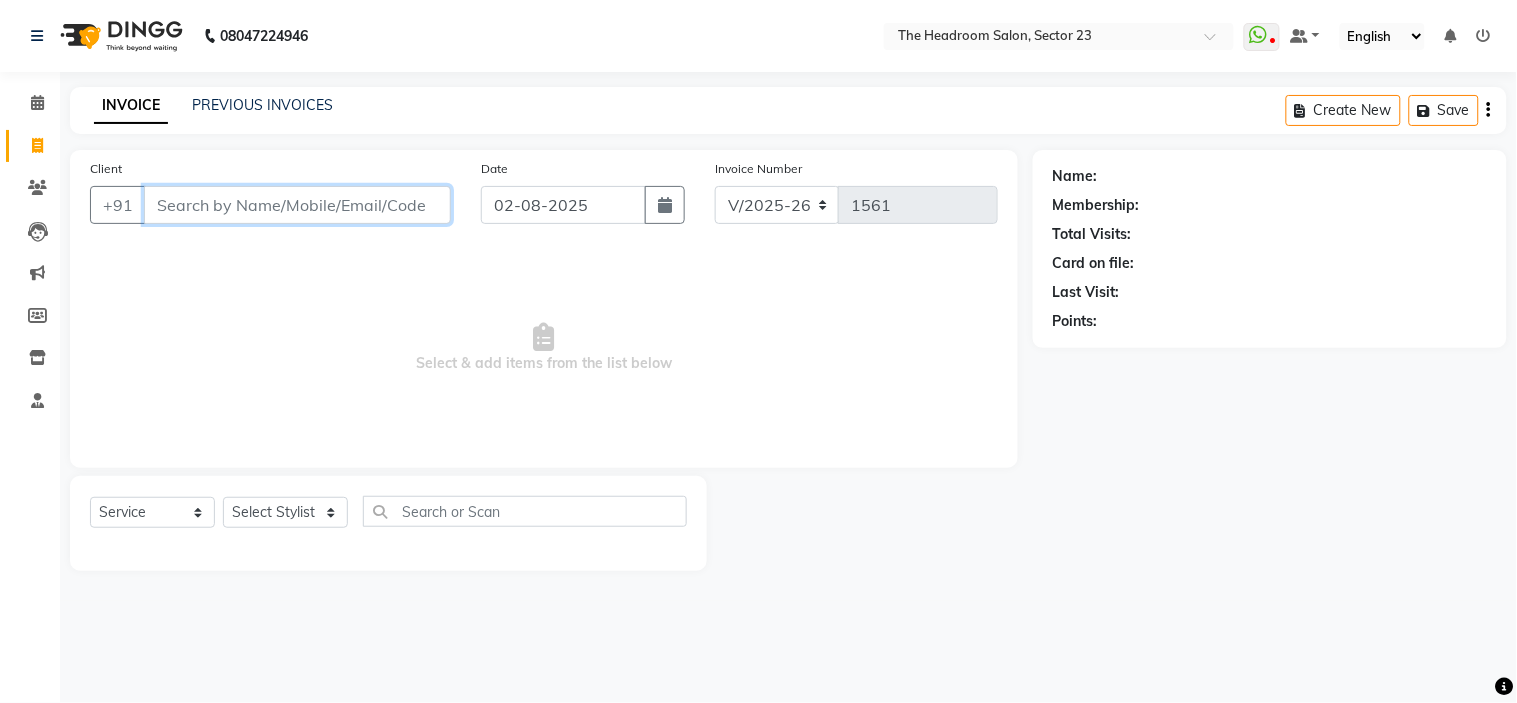 click on "Client" at bounding box center [297, 205] 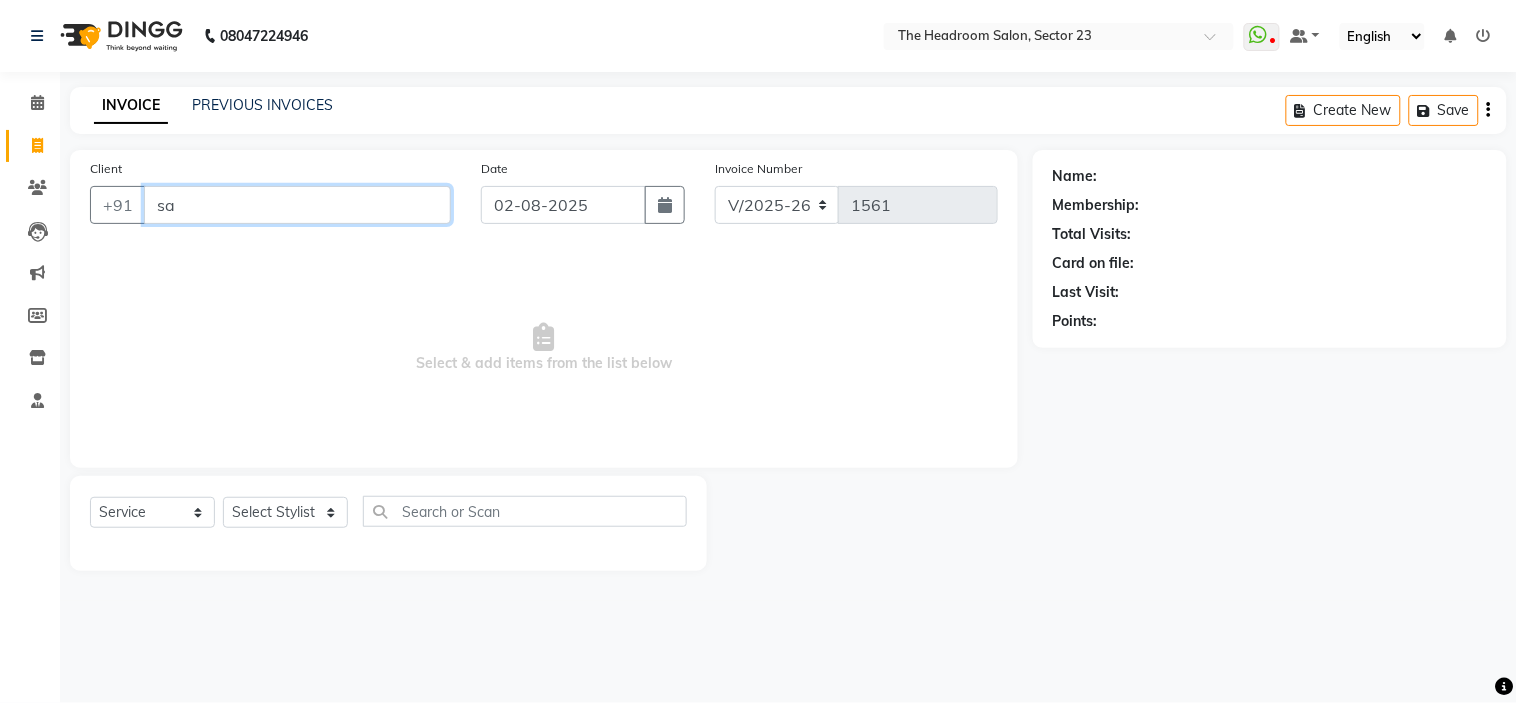 type on "s" 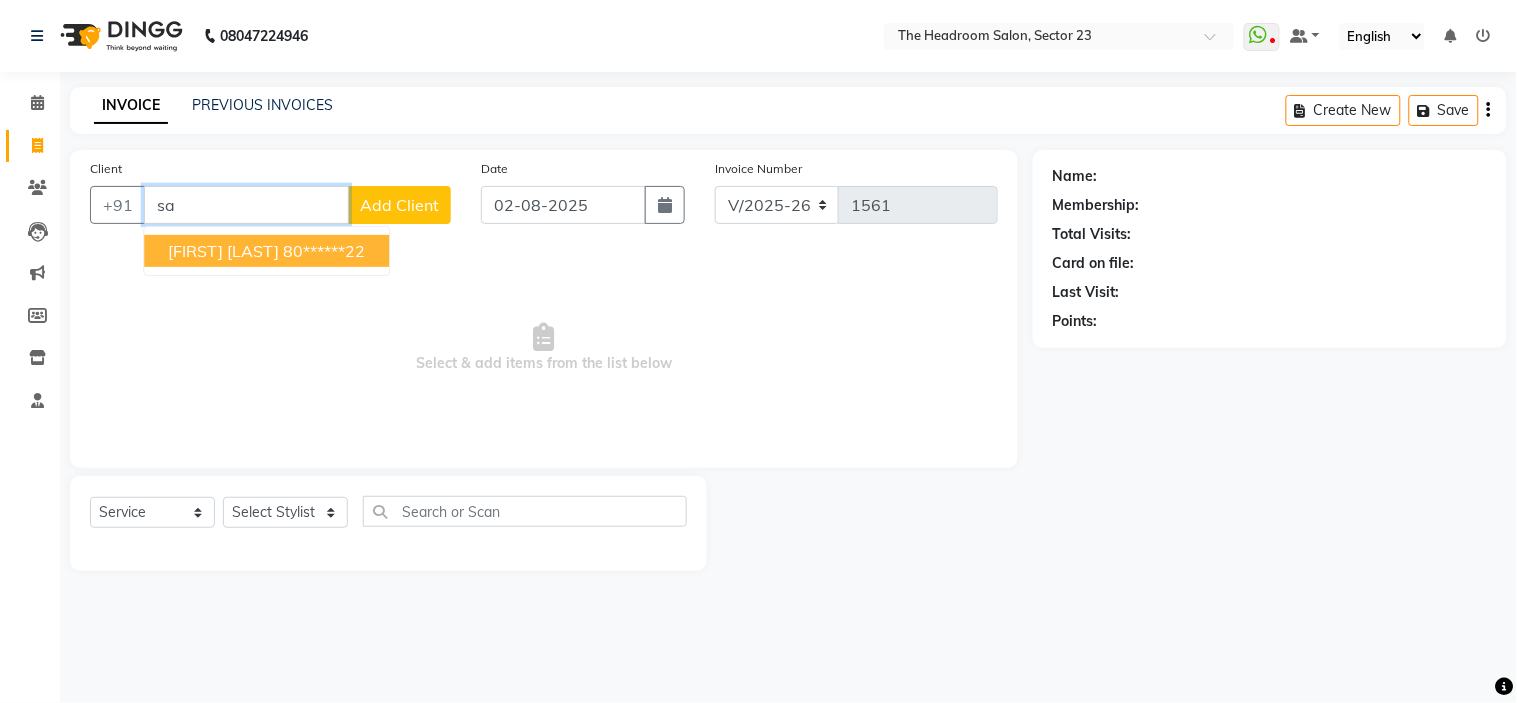 type on "s" 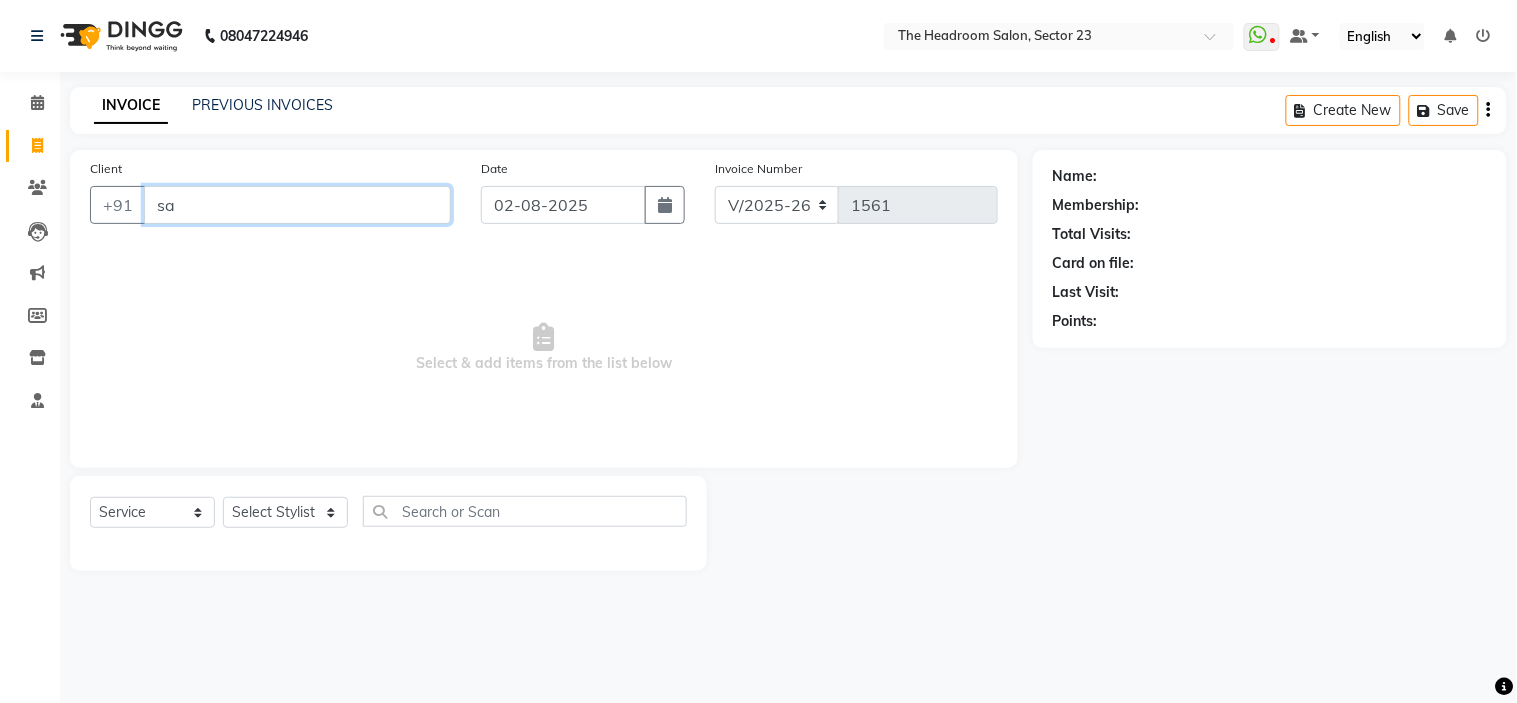 type on "s" 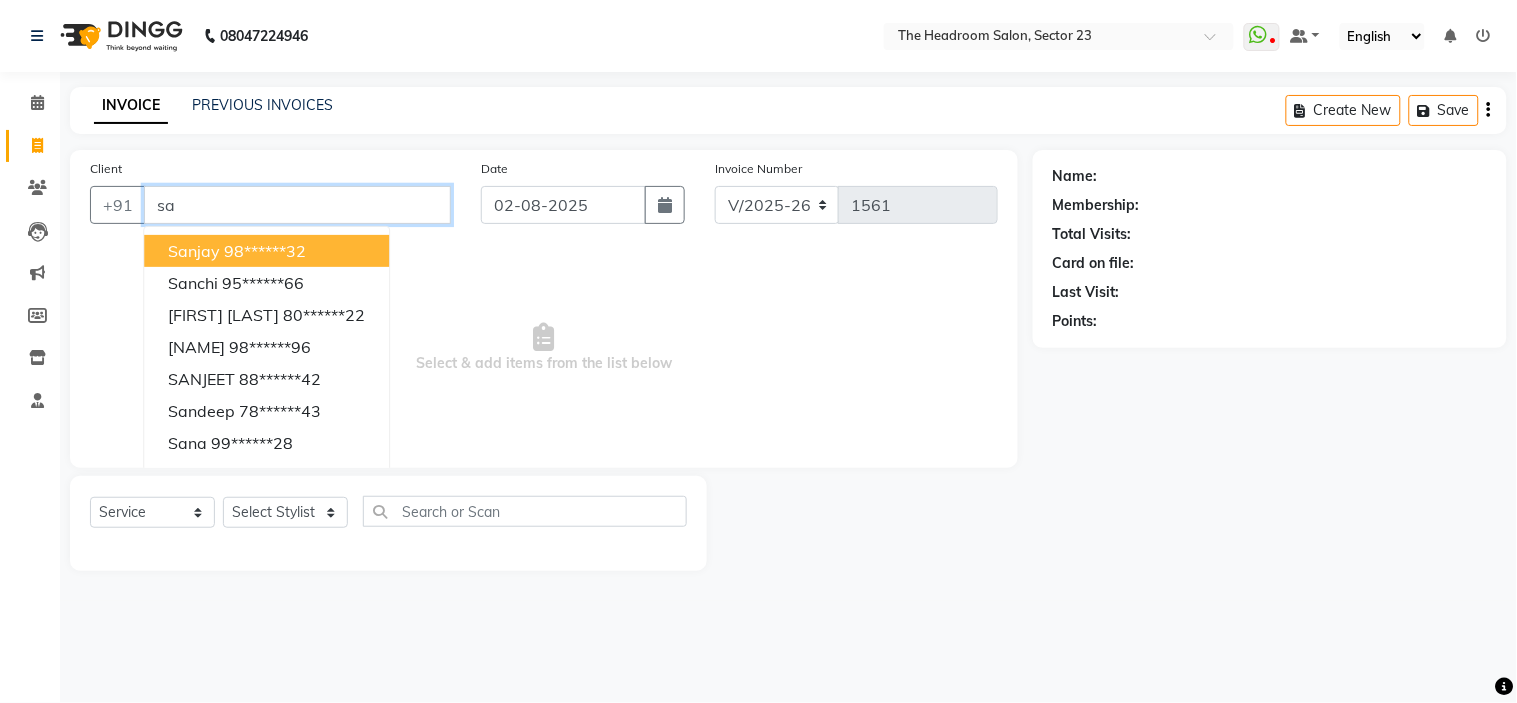 type on "s" 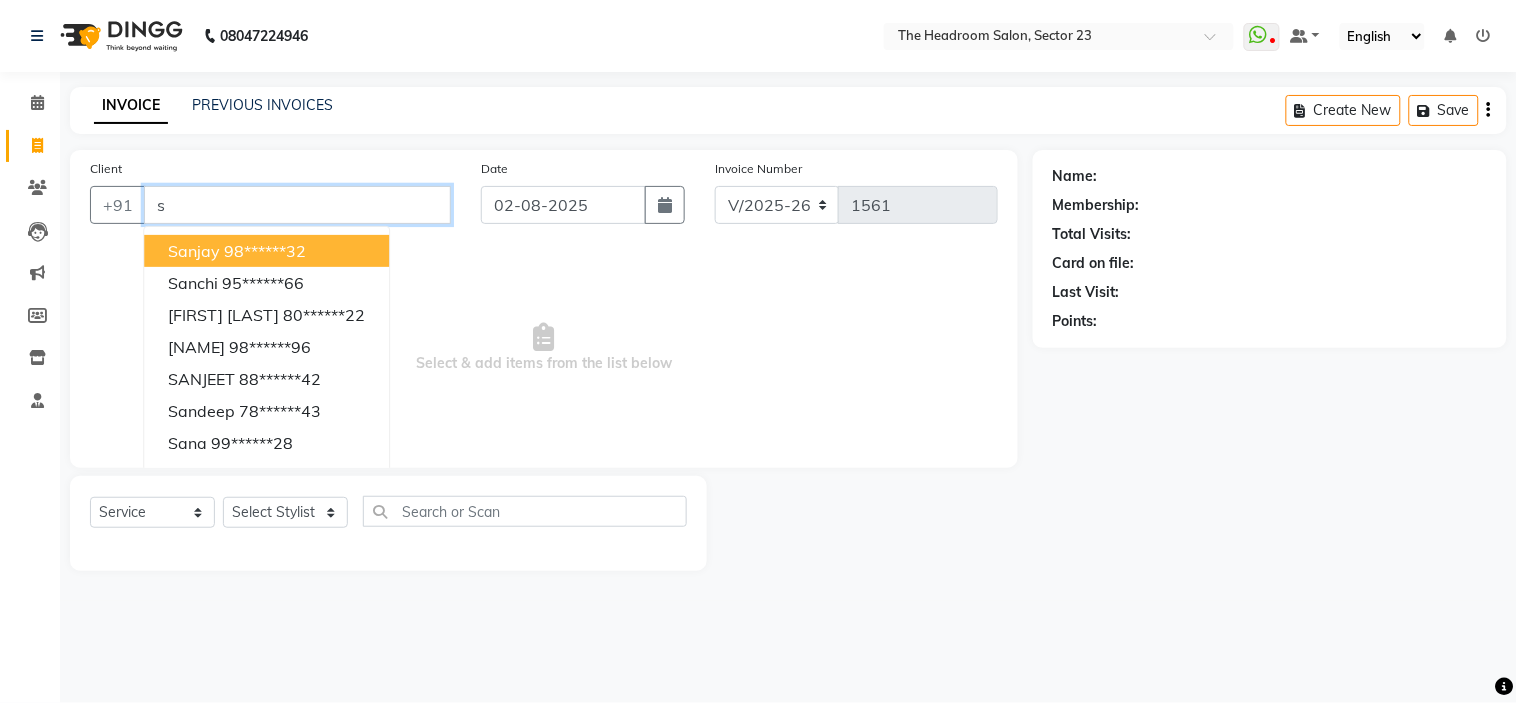 type 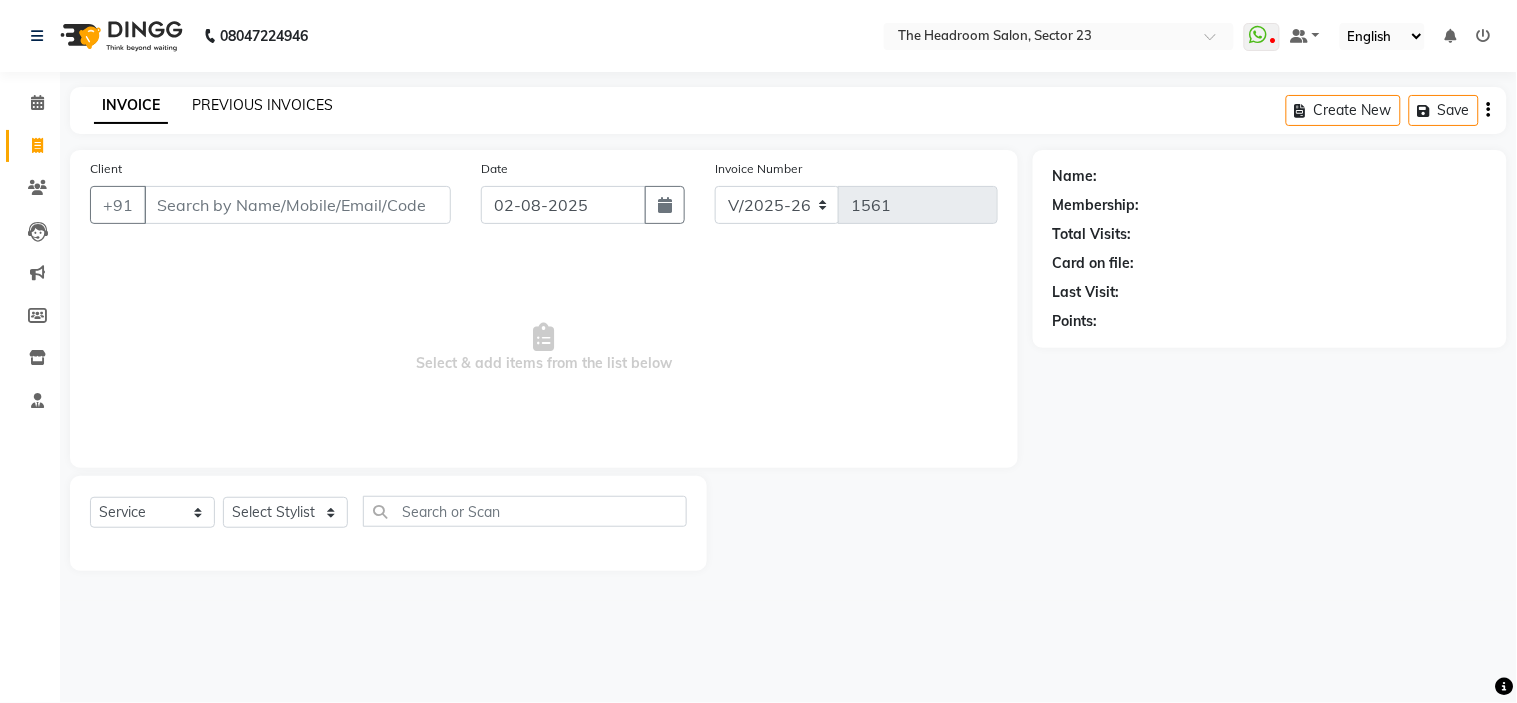 click on "PREVIOUS INVOICES" 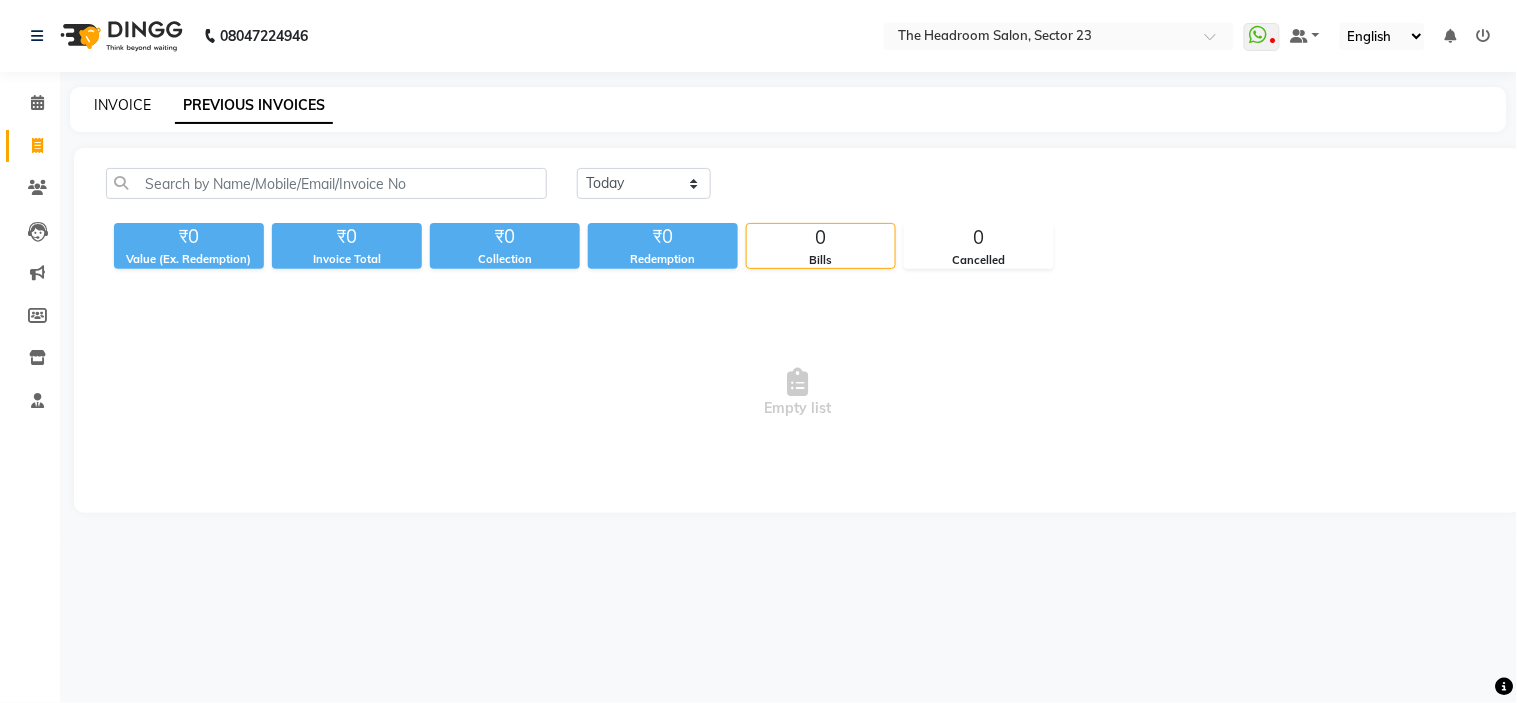 click on "INVOICE" 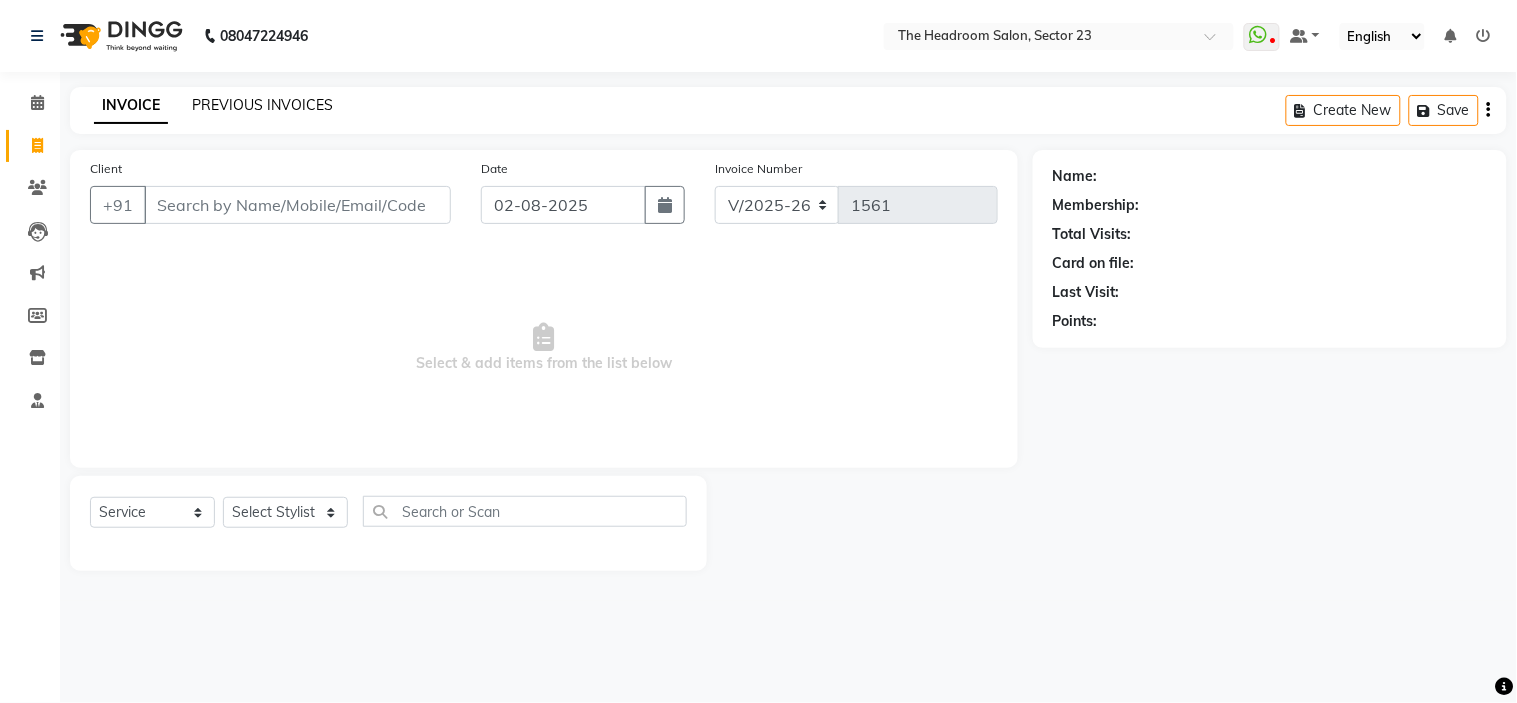 click on "PREVIOUS INVOICES" 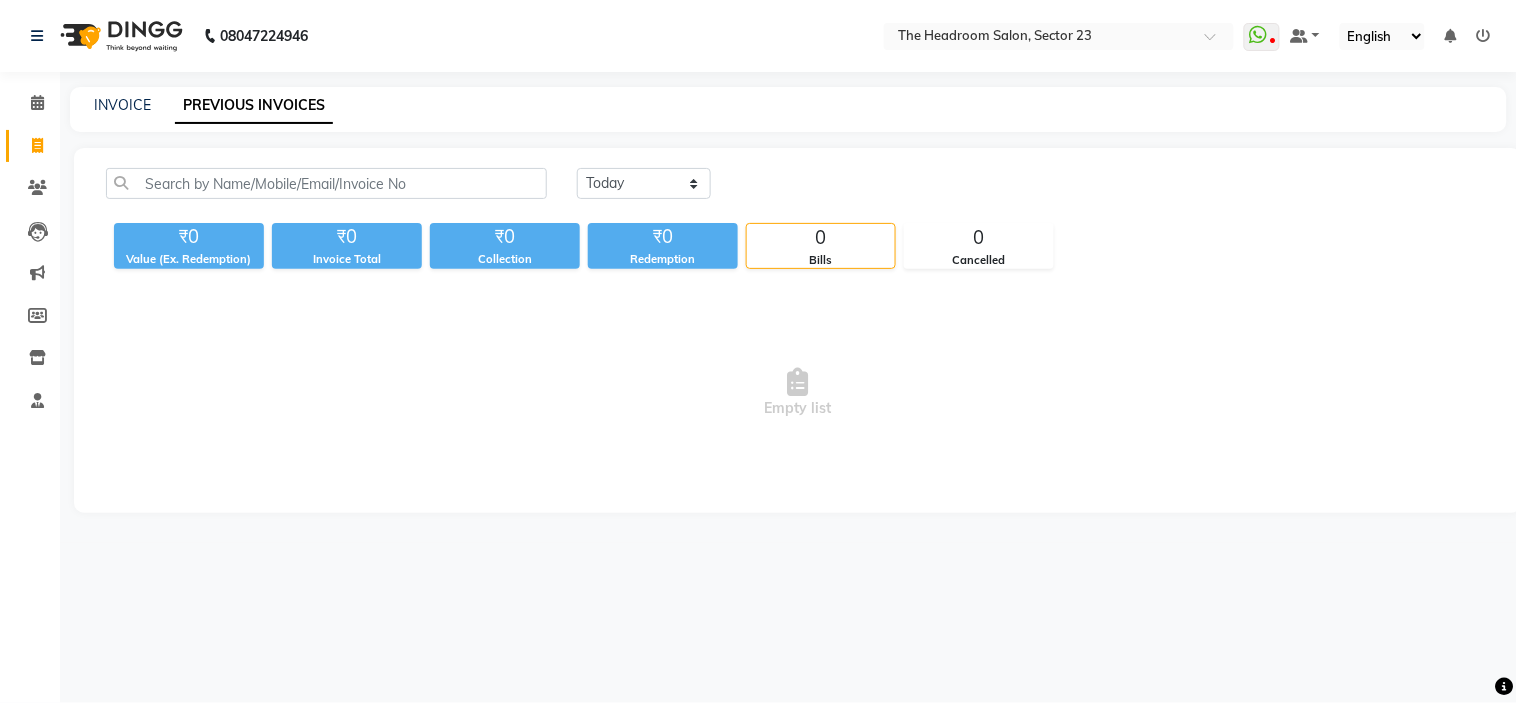 click on "INVOICE PREVIOUS INVOICES" 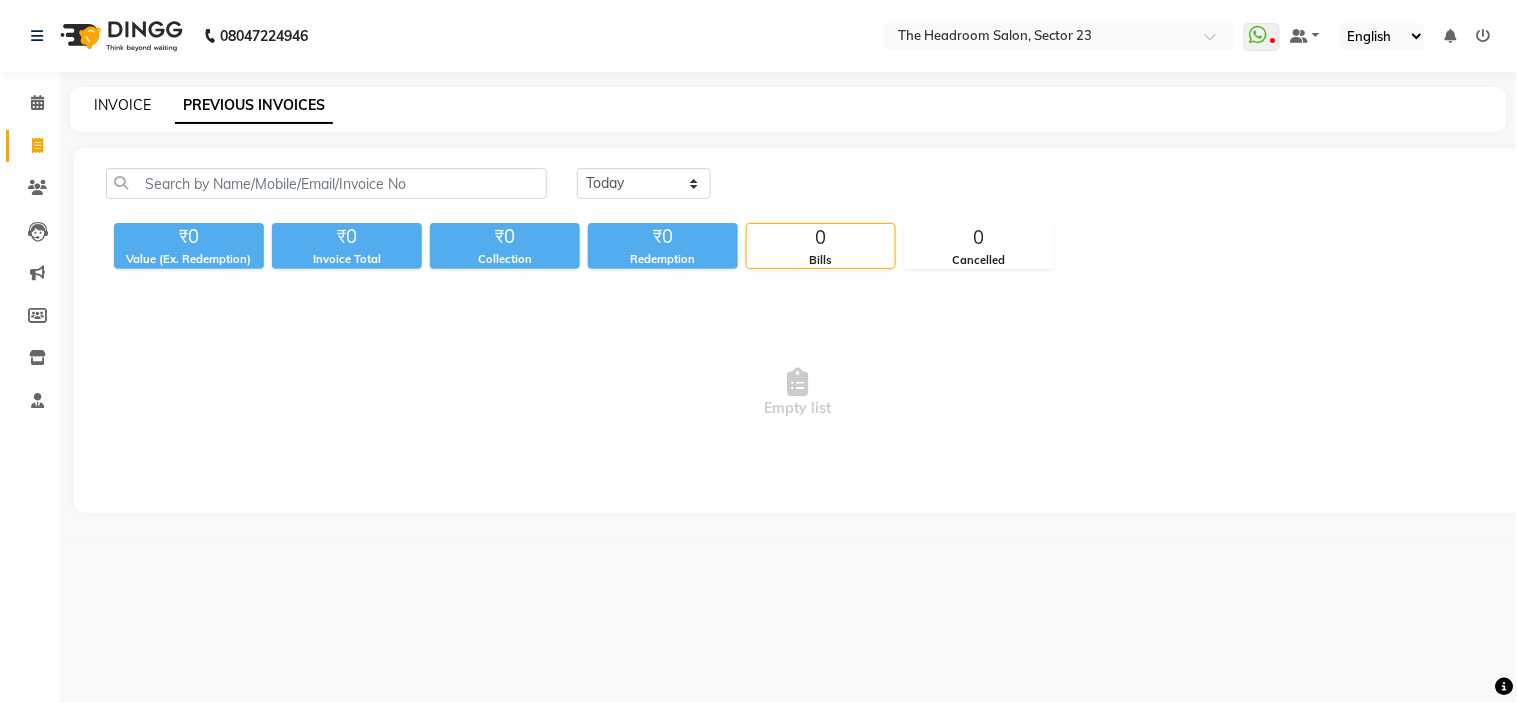 click on "INVOICE" 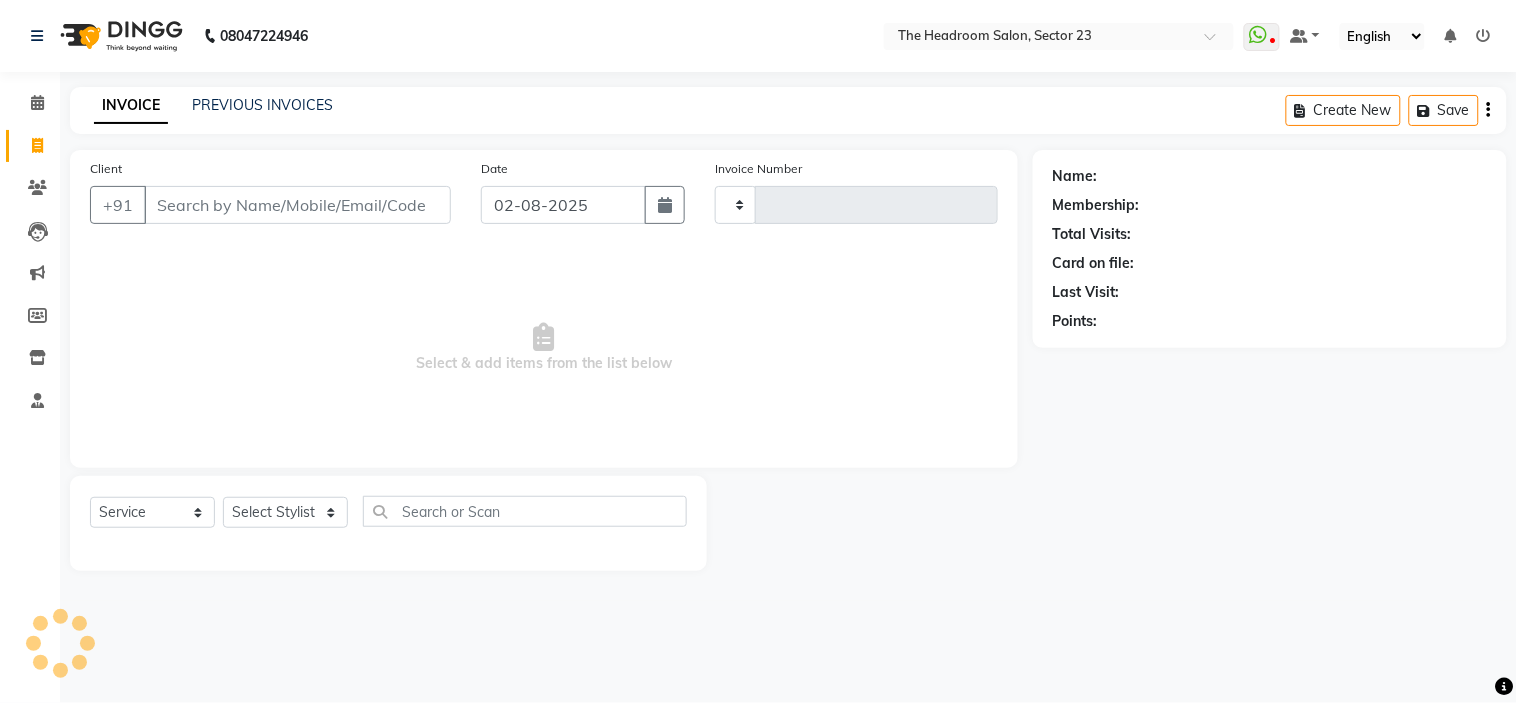 type on "1561" 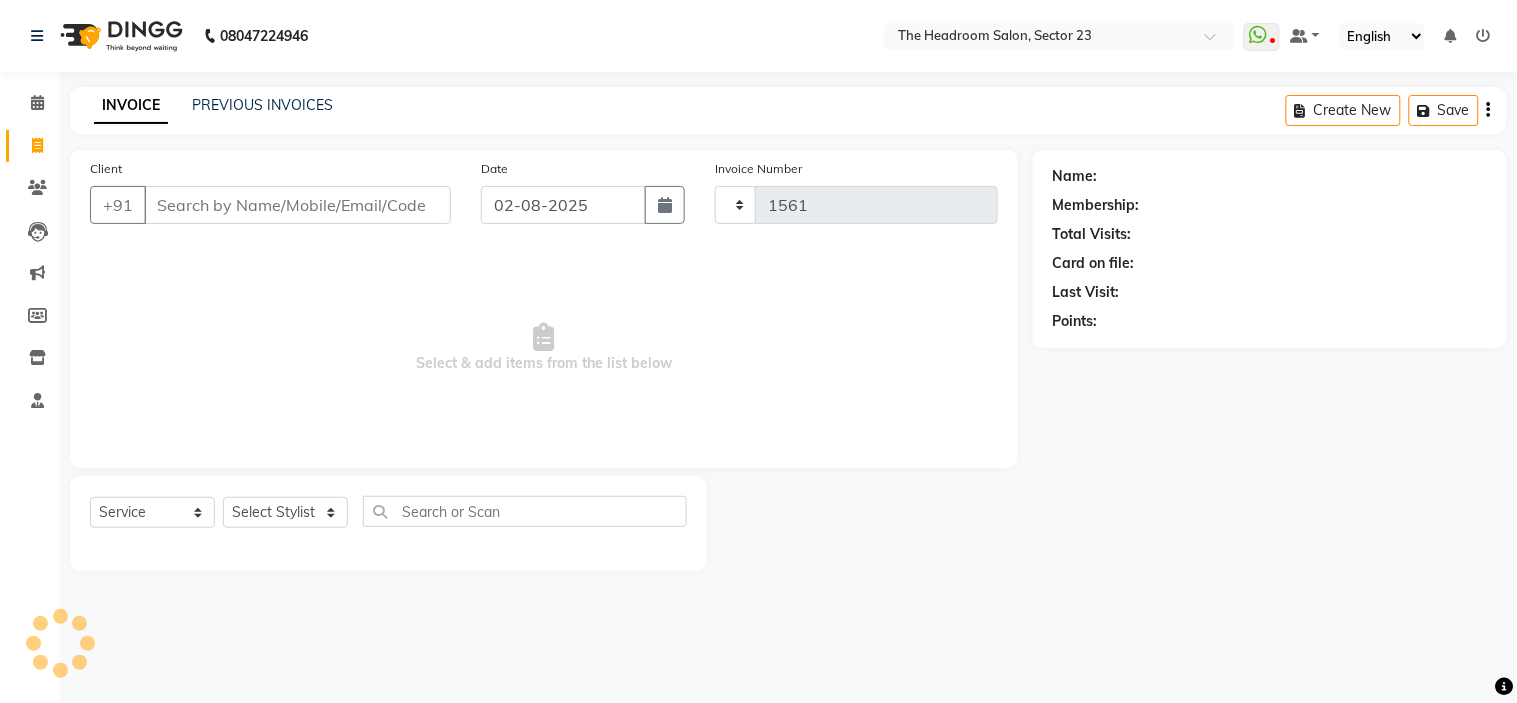 select on "6796" 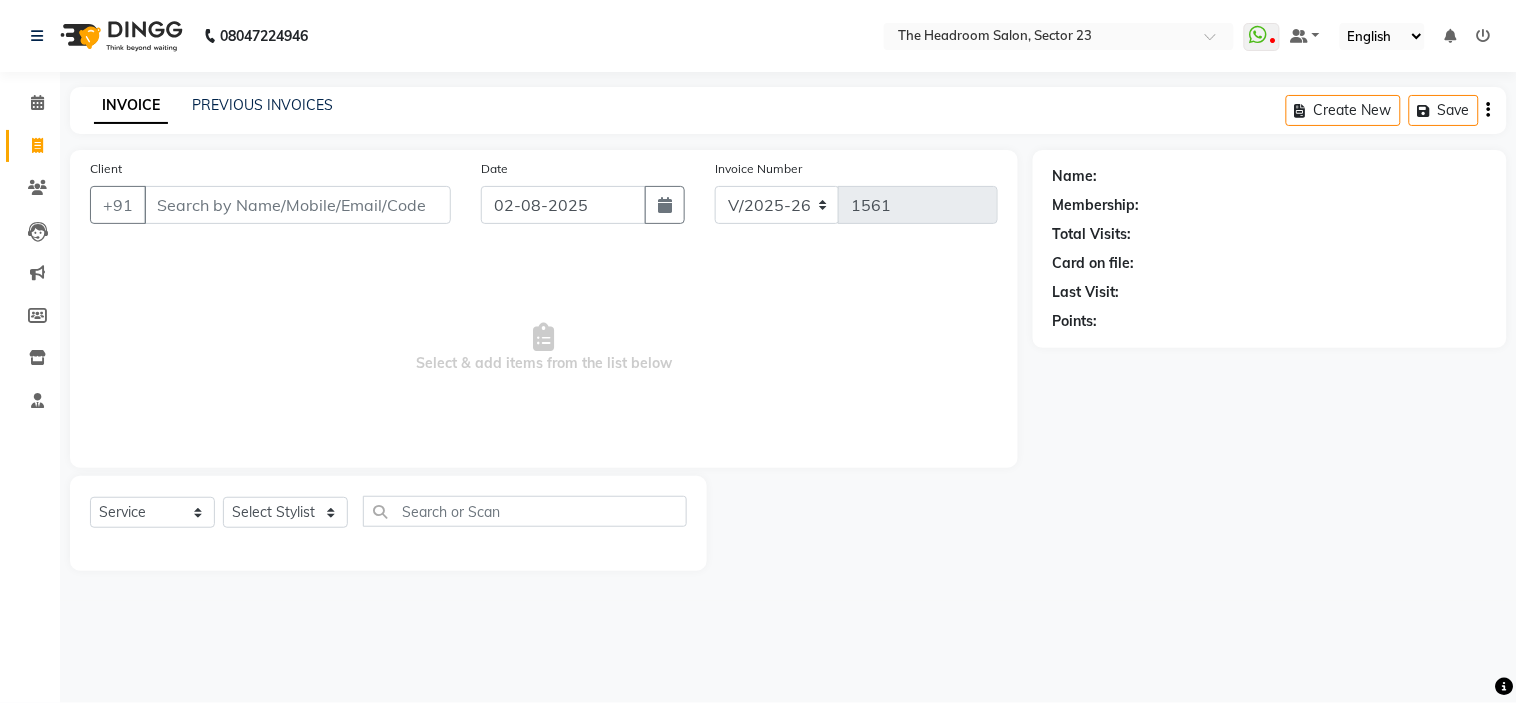 click on "Client" at bounding box center (297, 205) 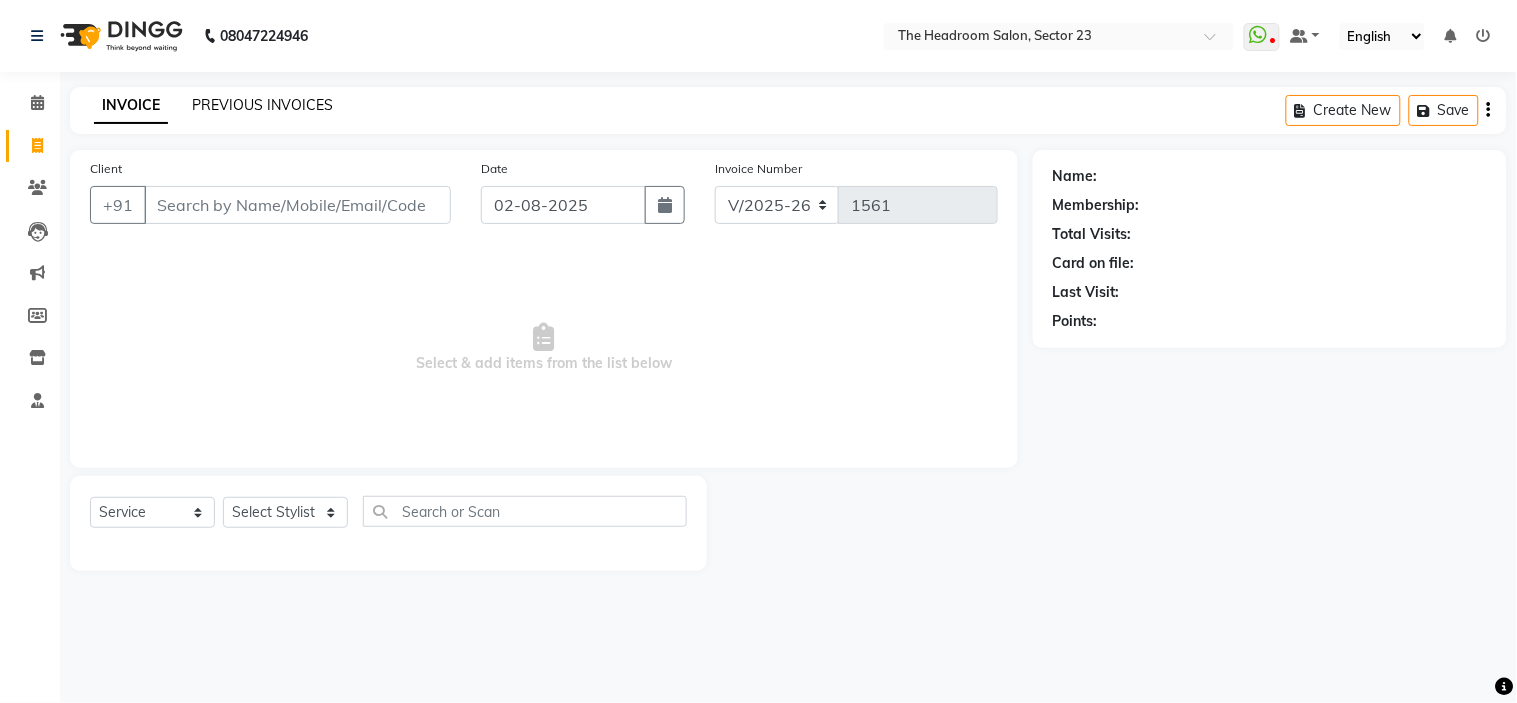 click on "PREVIOUS INVOICES" 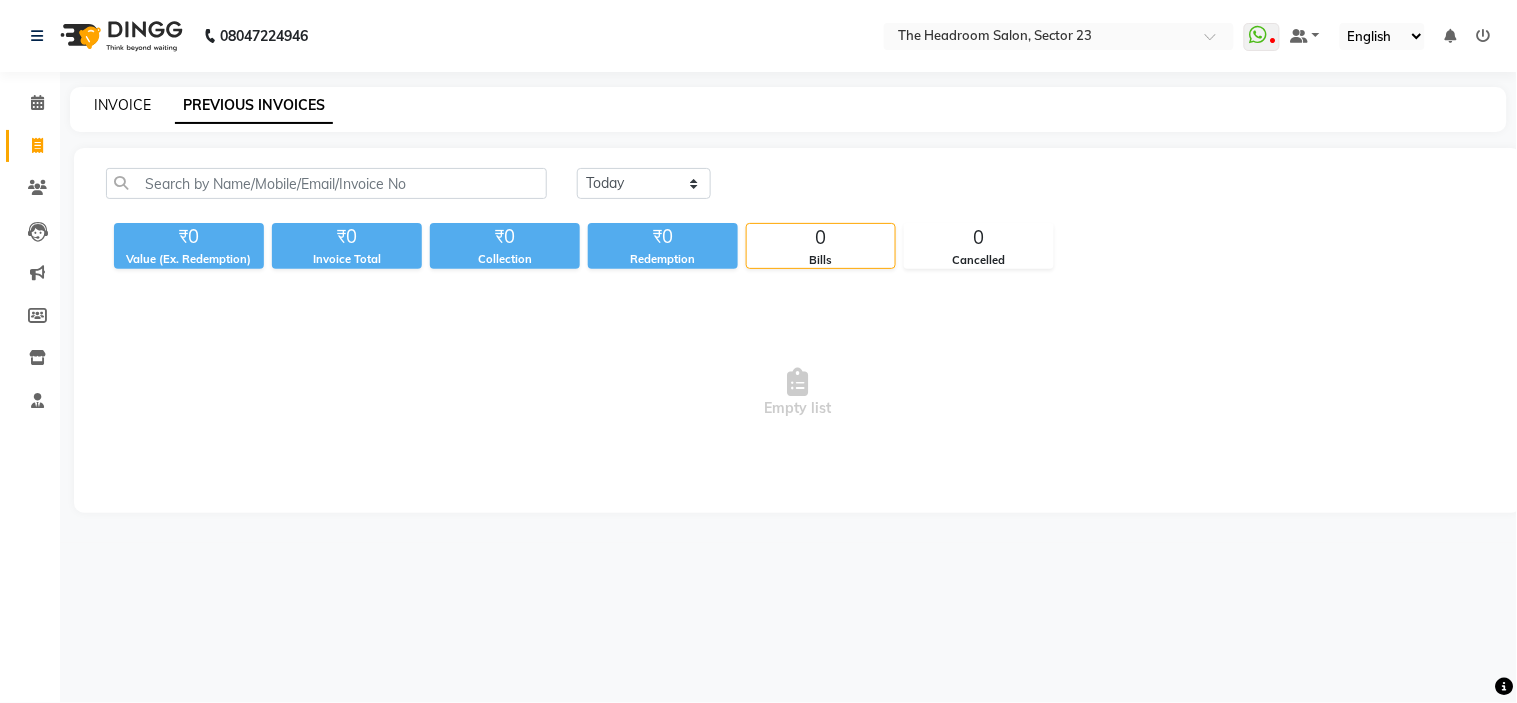 click on "INVOICE" 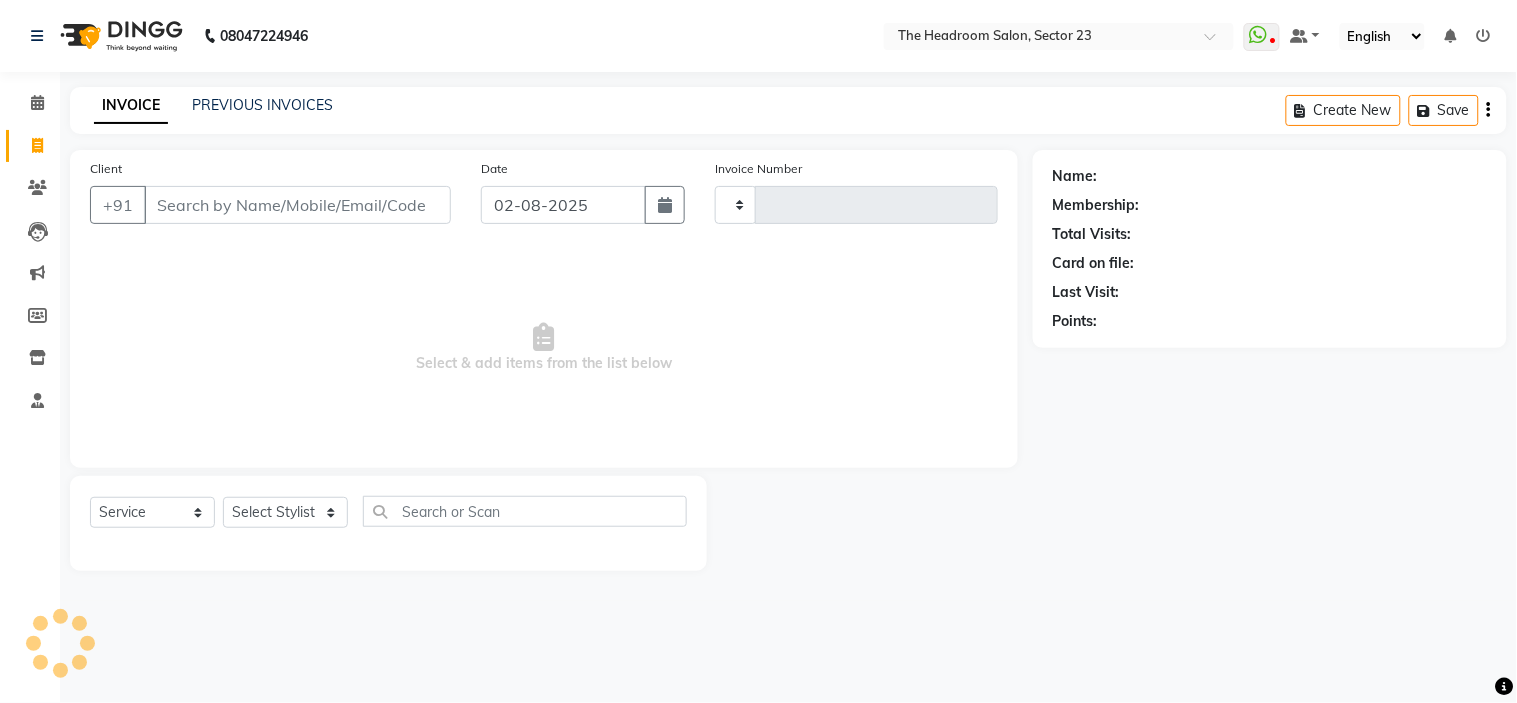 type on "1561" 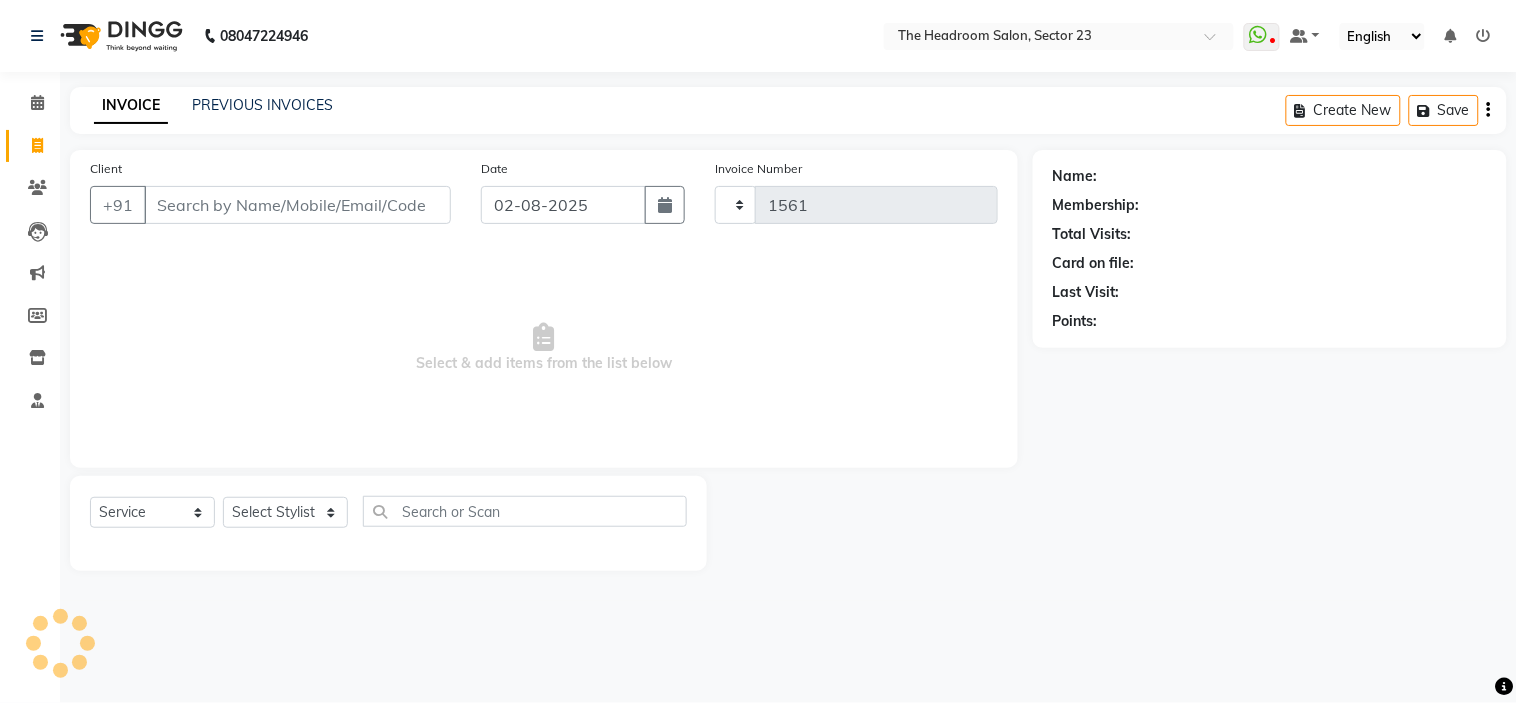 select on "6796" 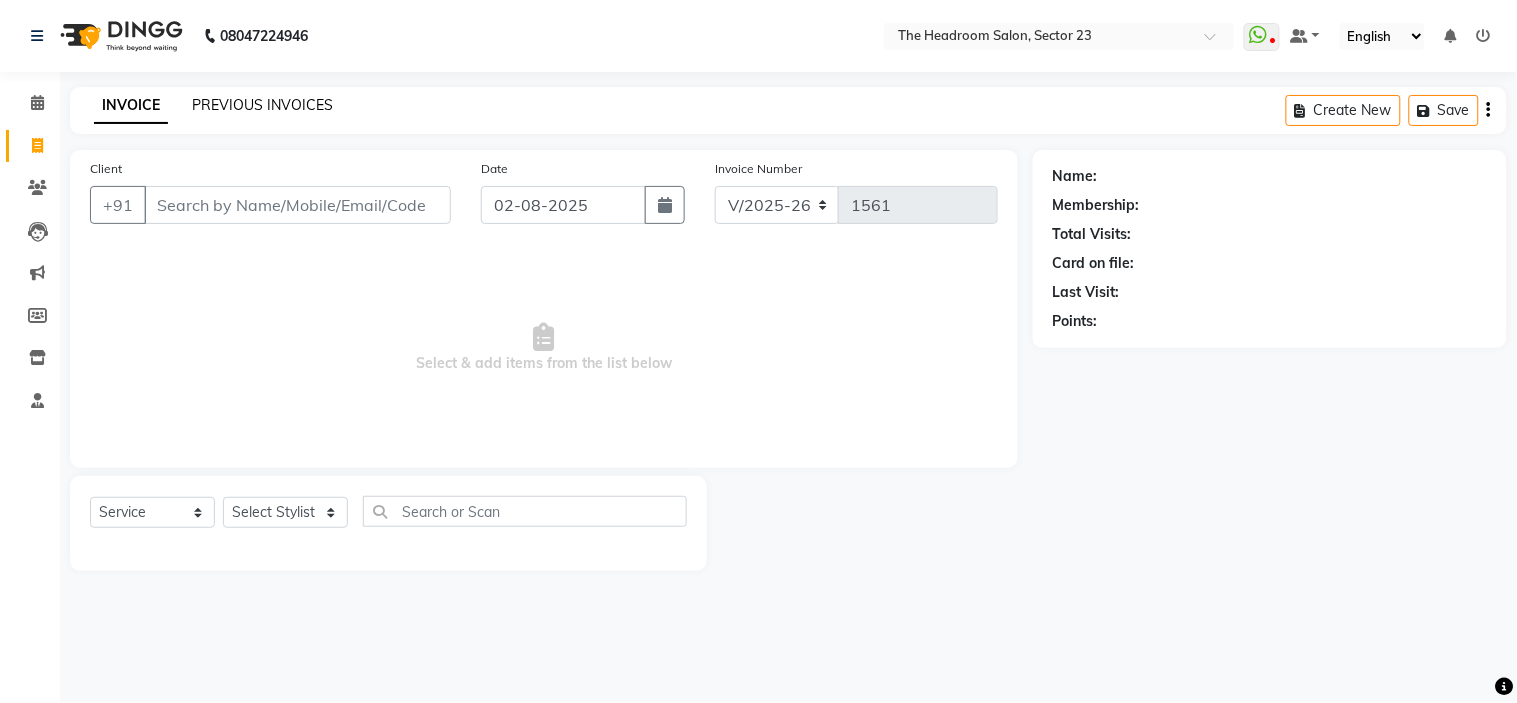 click on "PREVIOUS INVOICES" 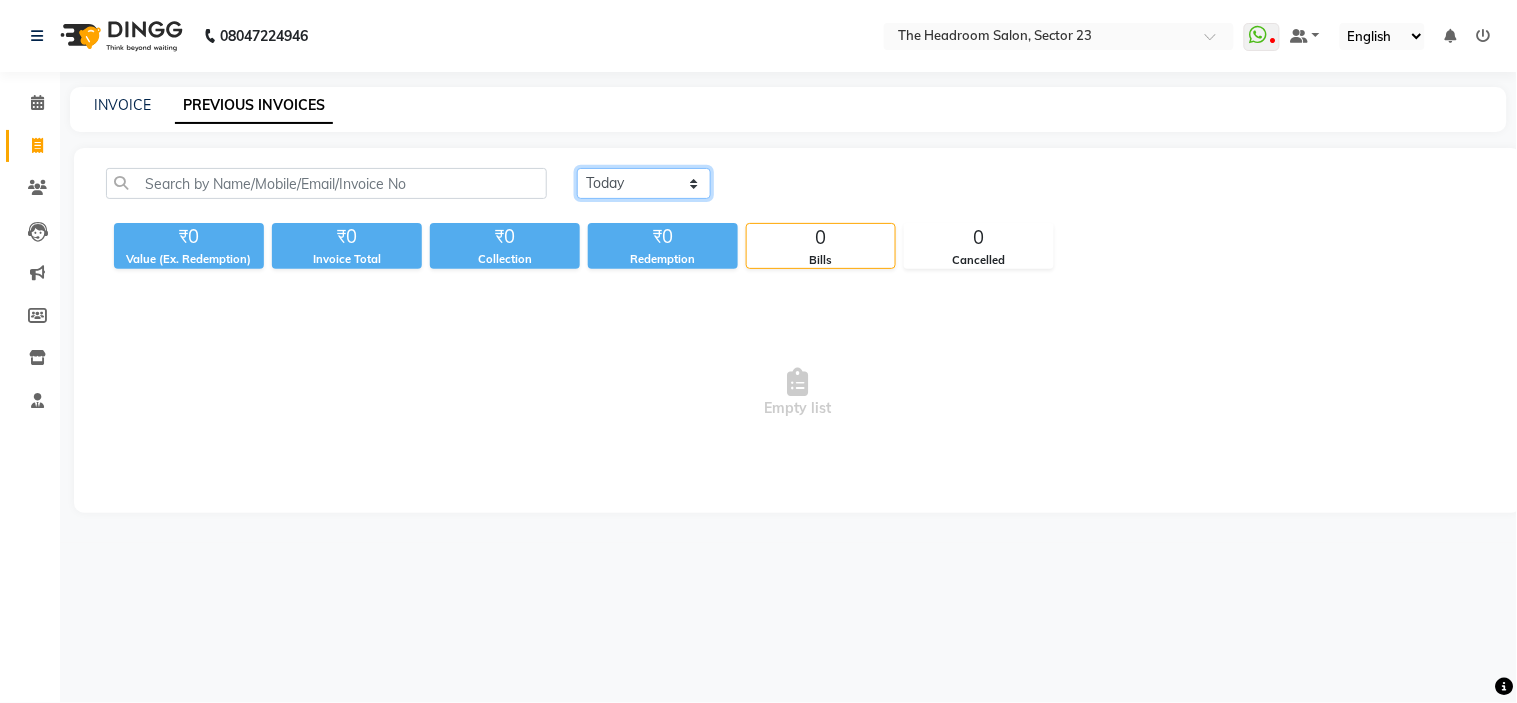 click on "Today Yesterday Custom Range" 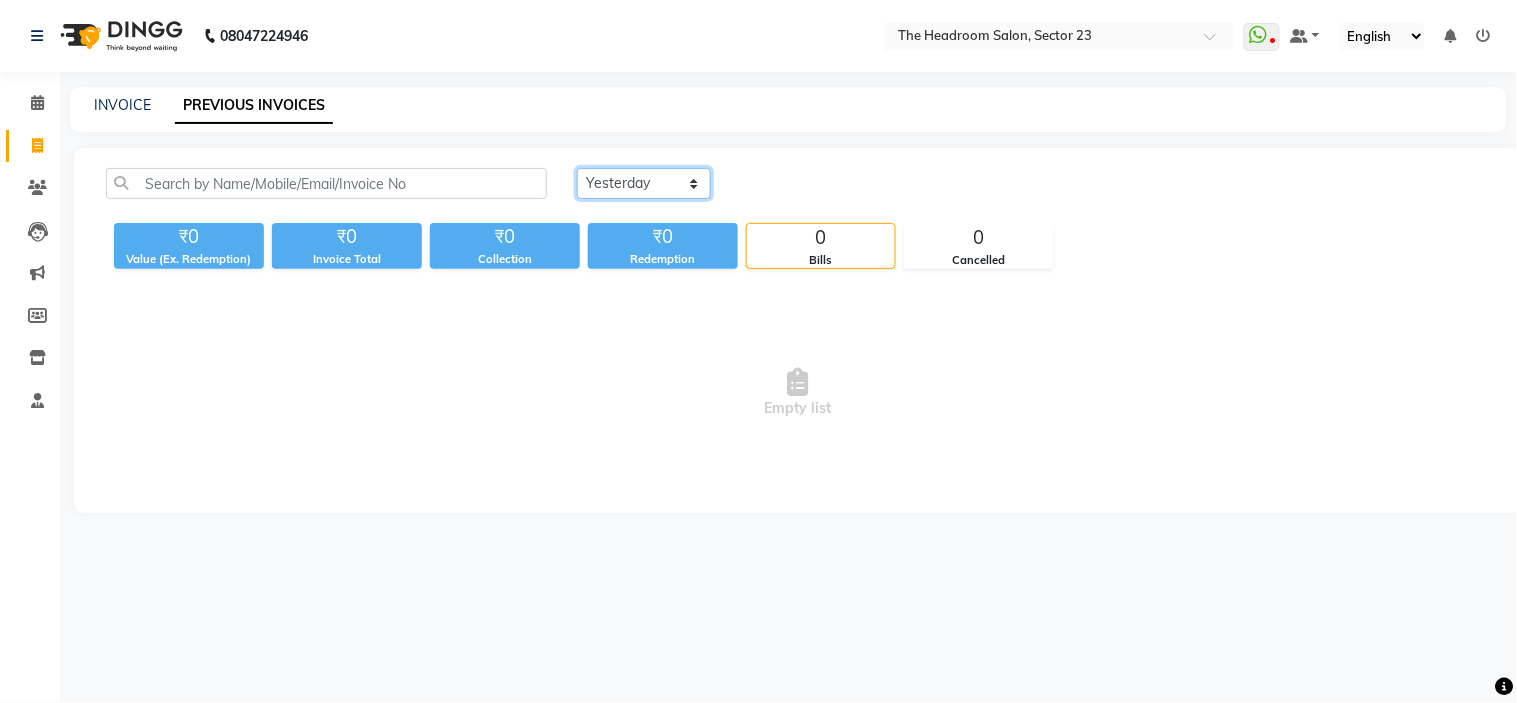 click on "Today Yesterday Custom Range" 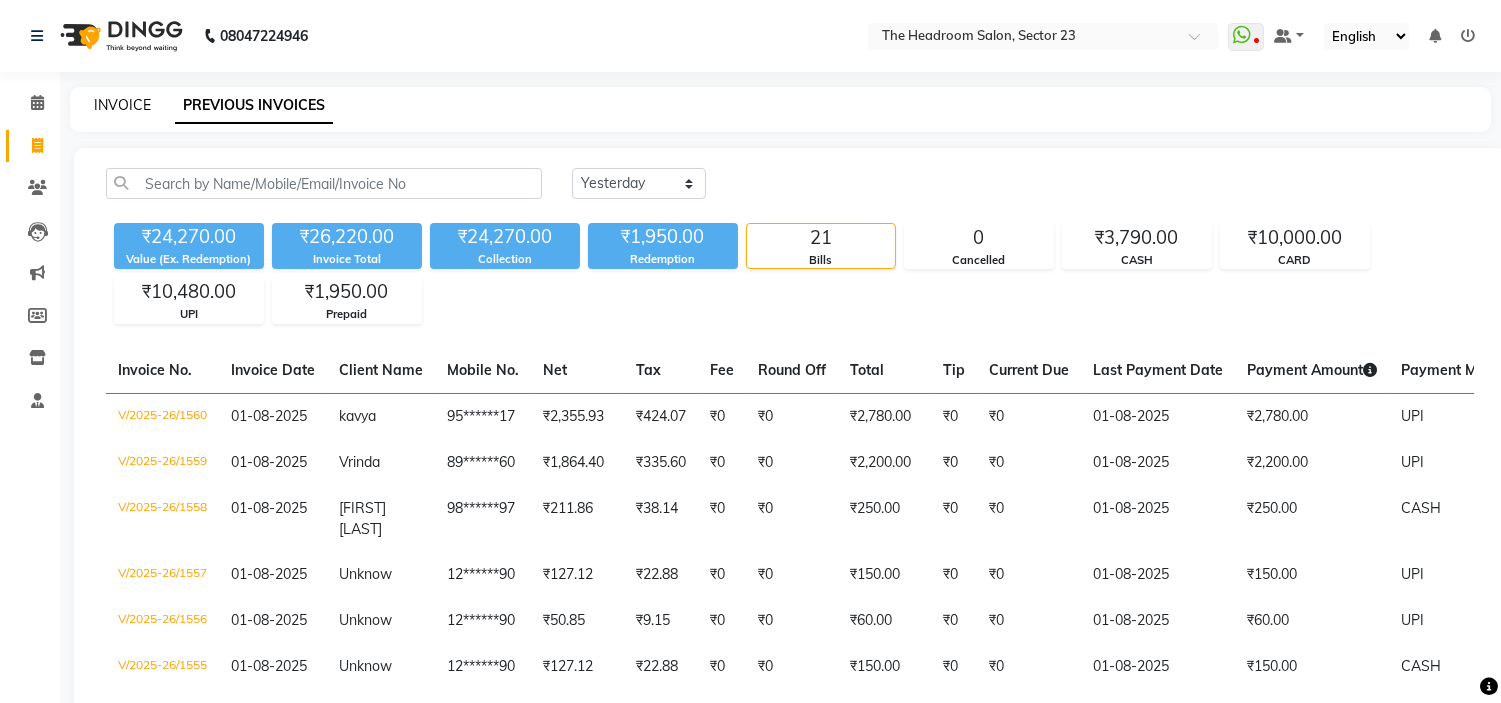click on "INVOICE" 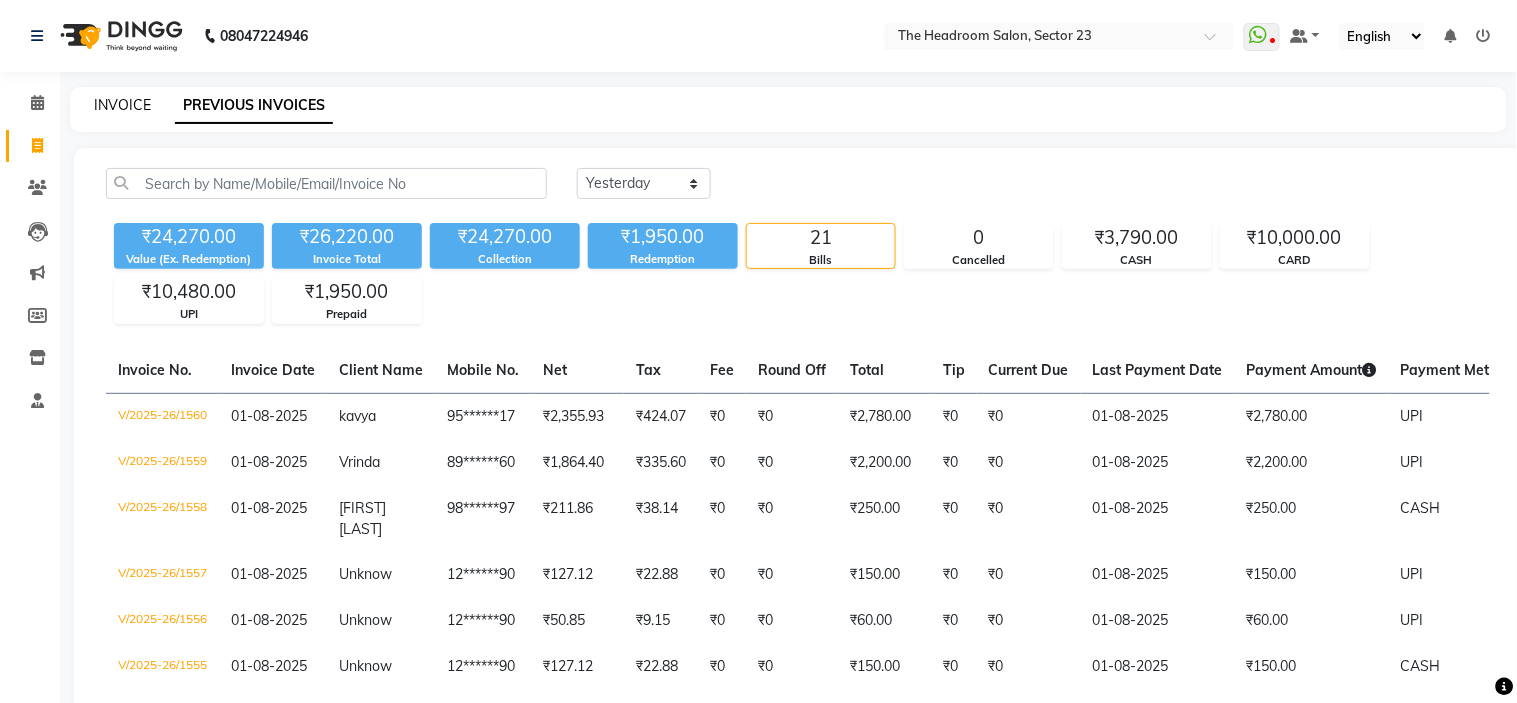 select on "service" 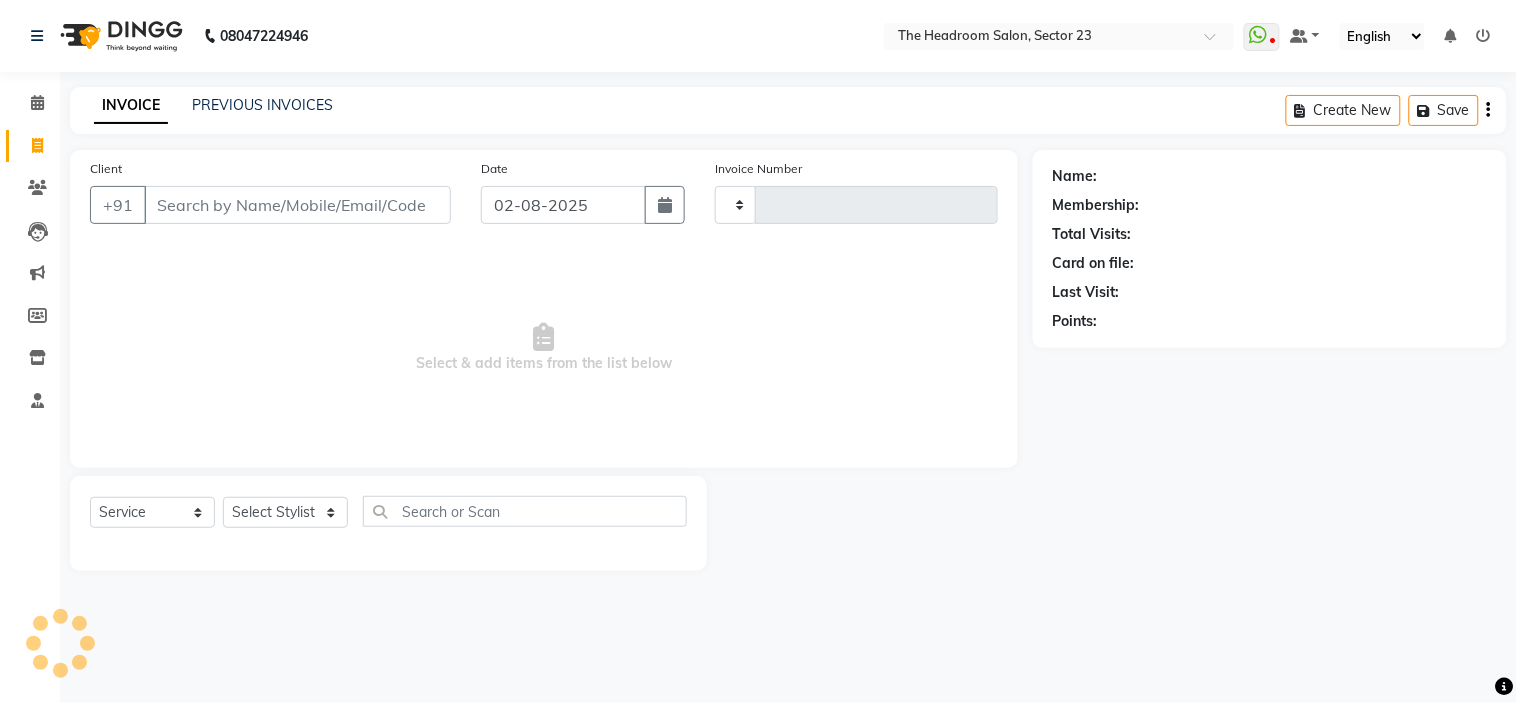 type on "1561" 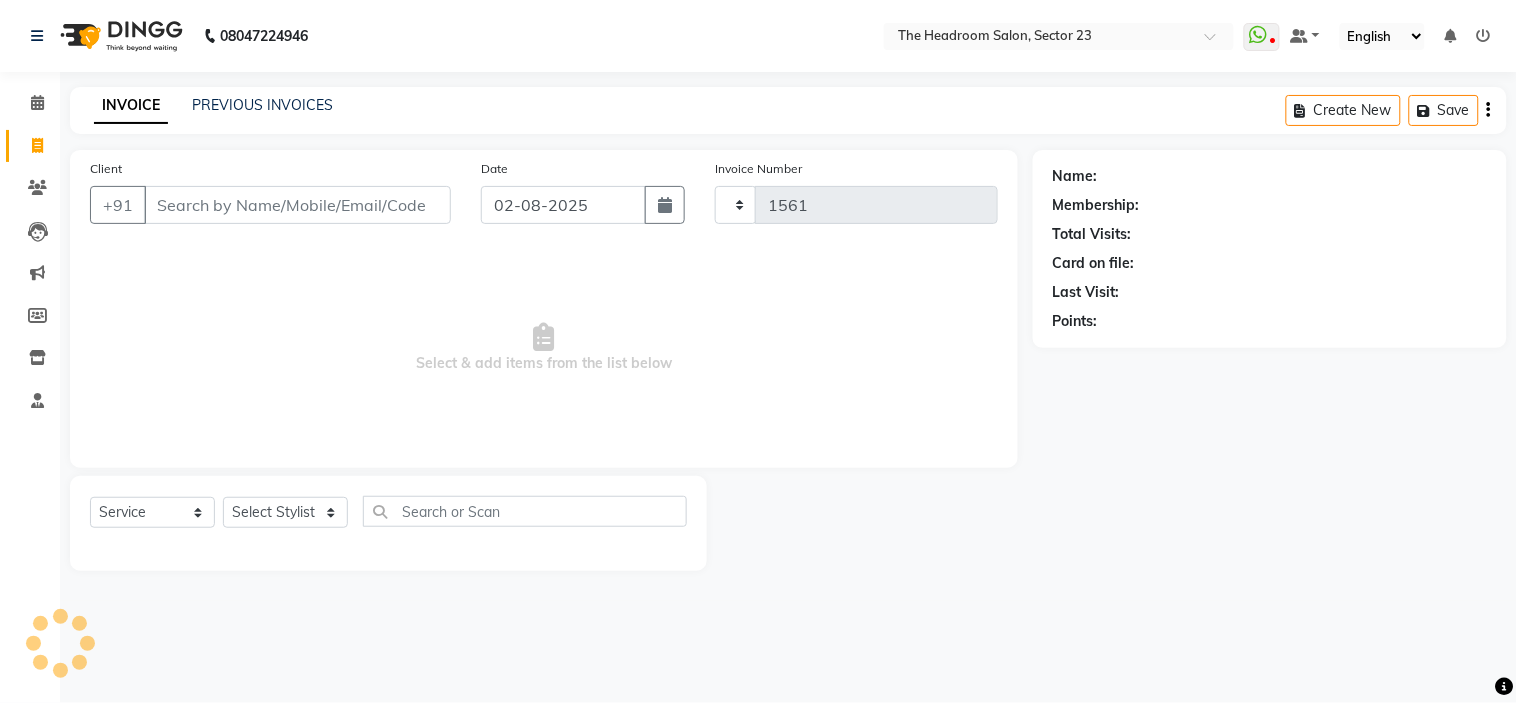 select on "6796" 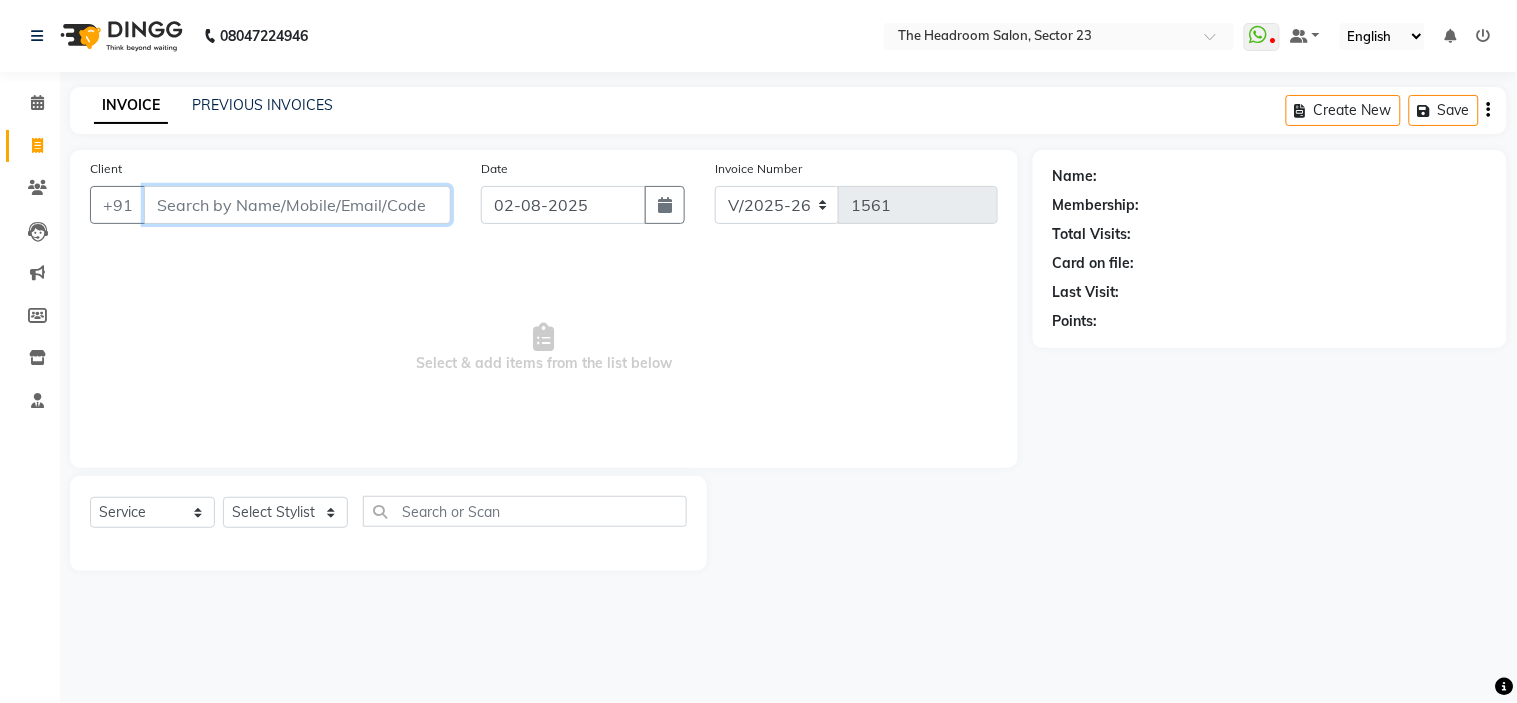 type on "[" 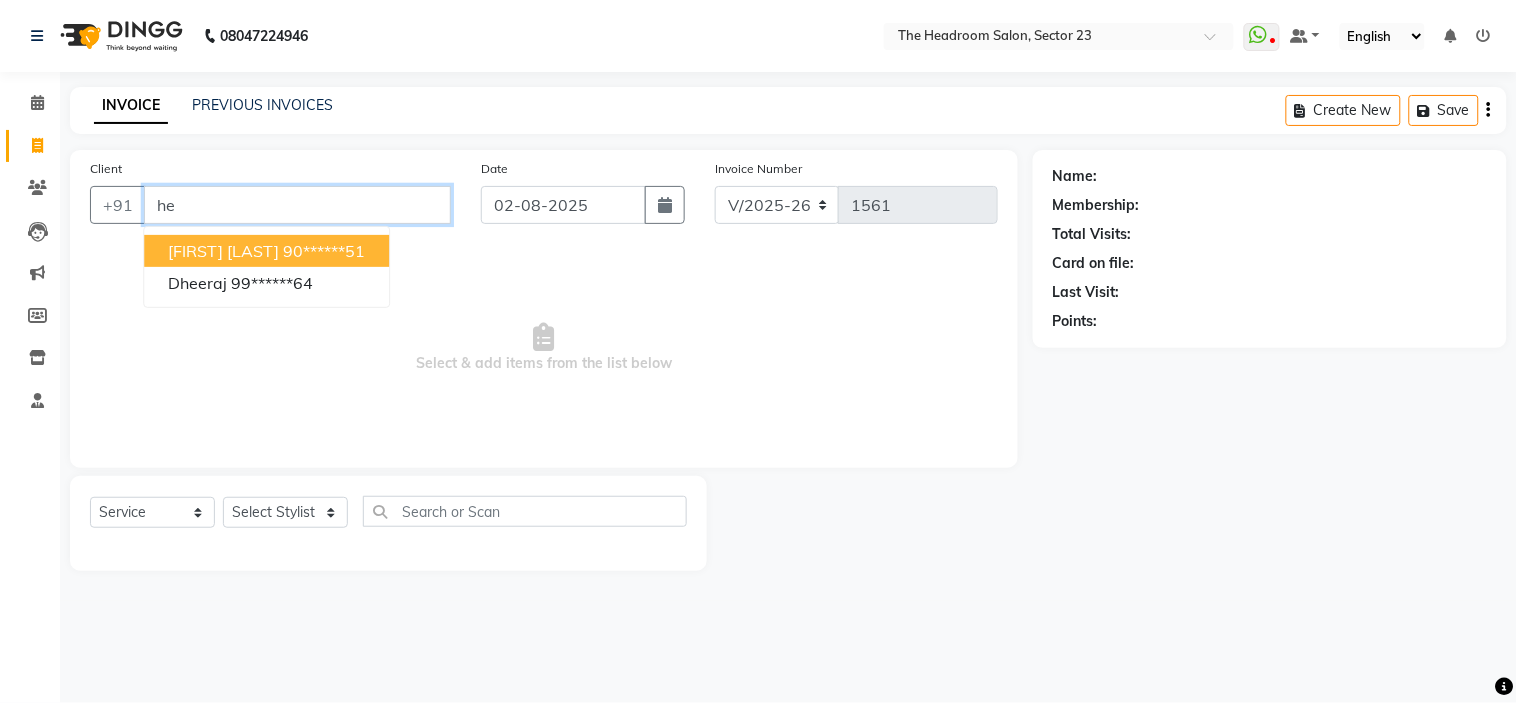 type on "h" 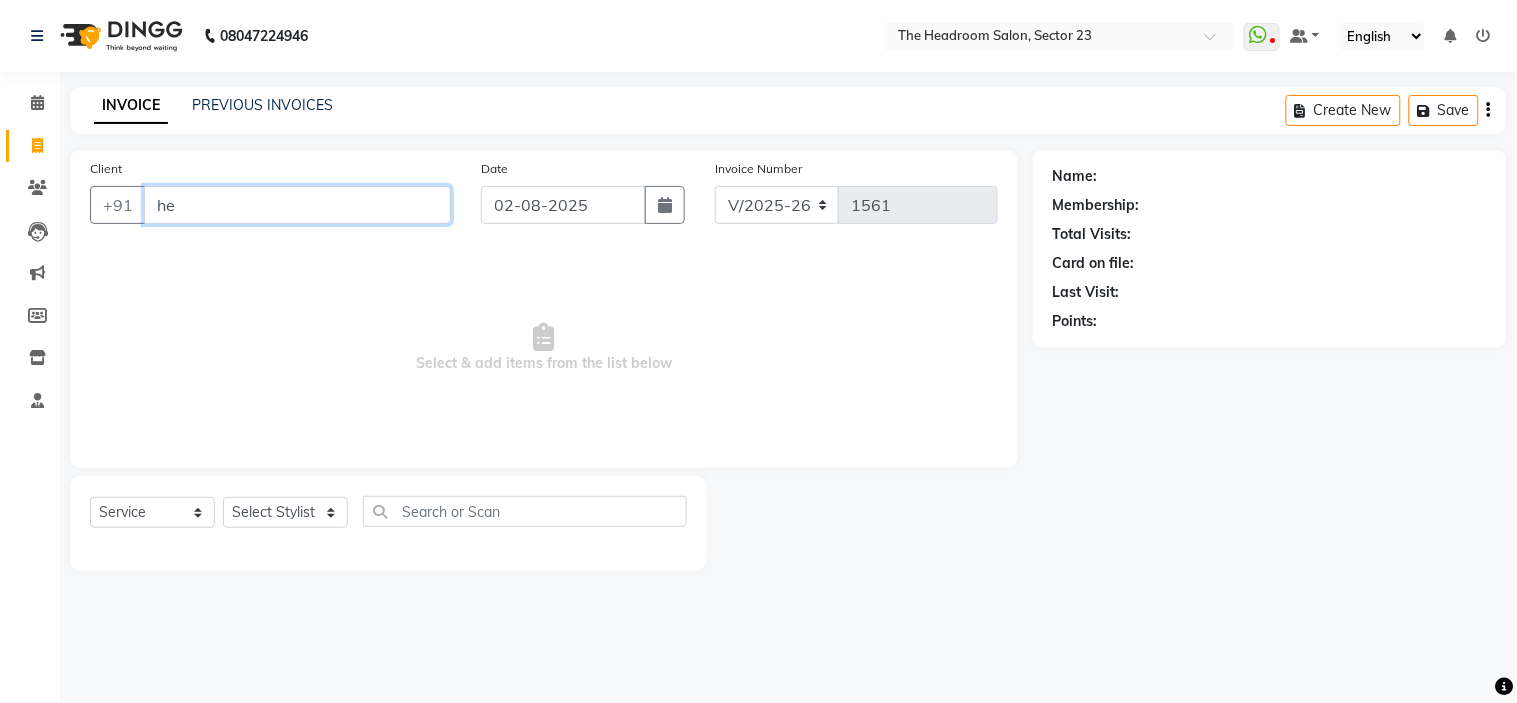 type on "h" 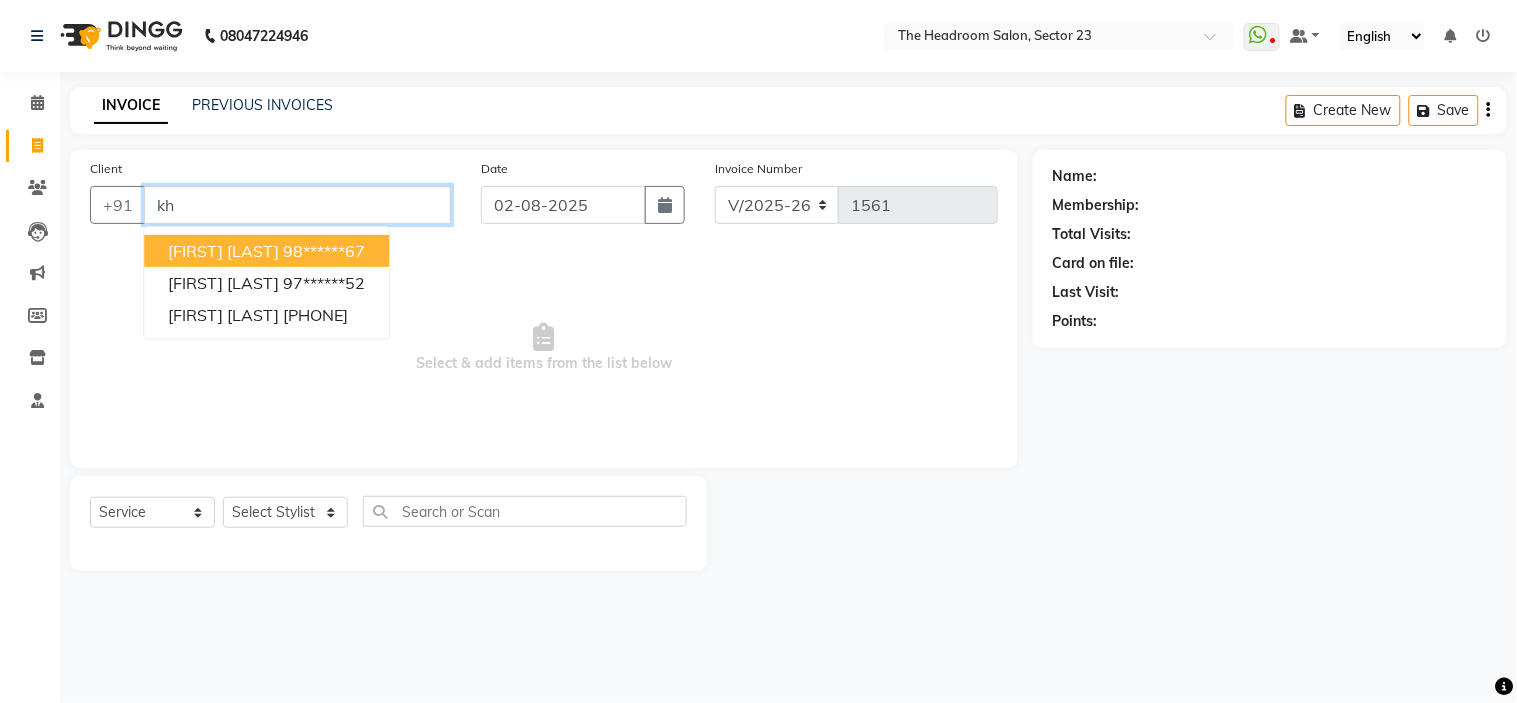 type on "k" 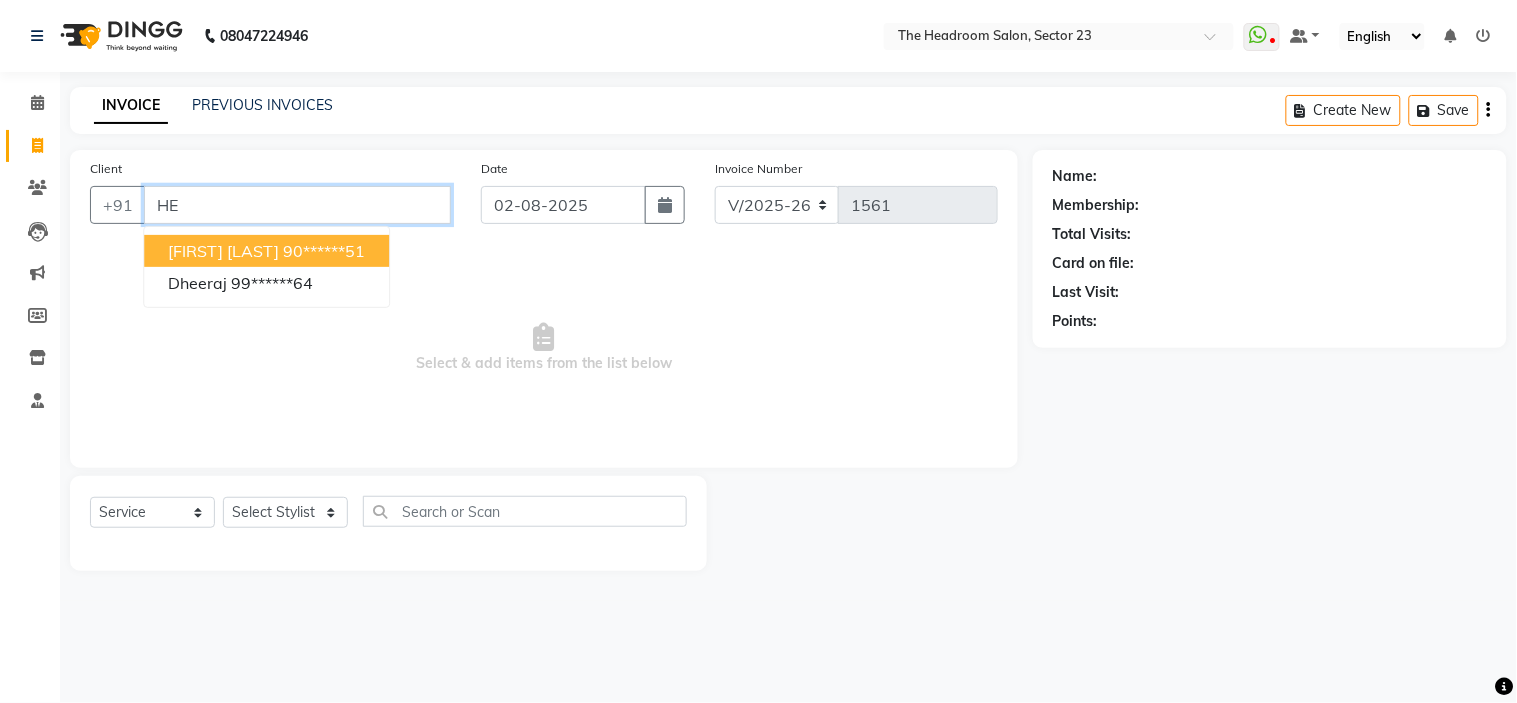 type on "H" 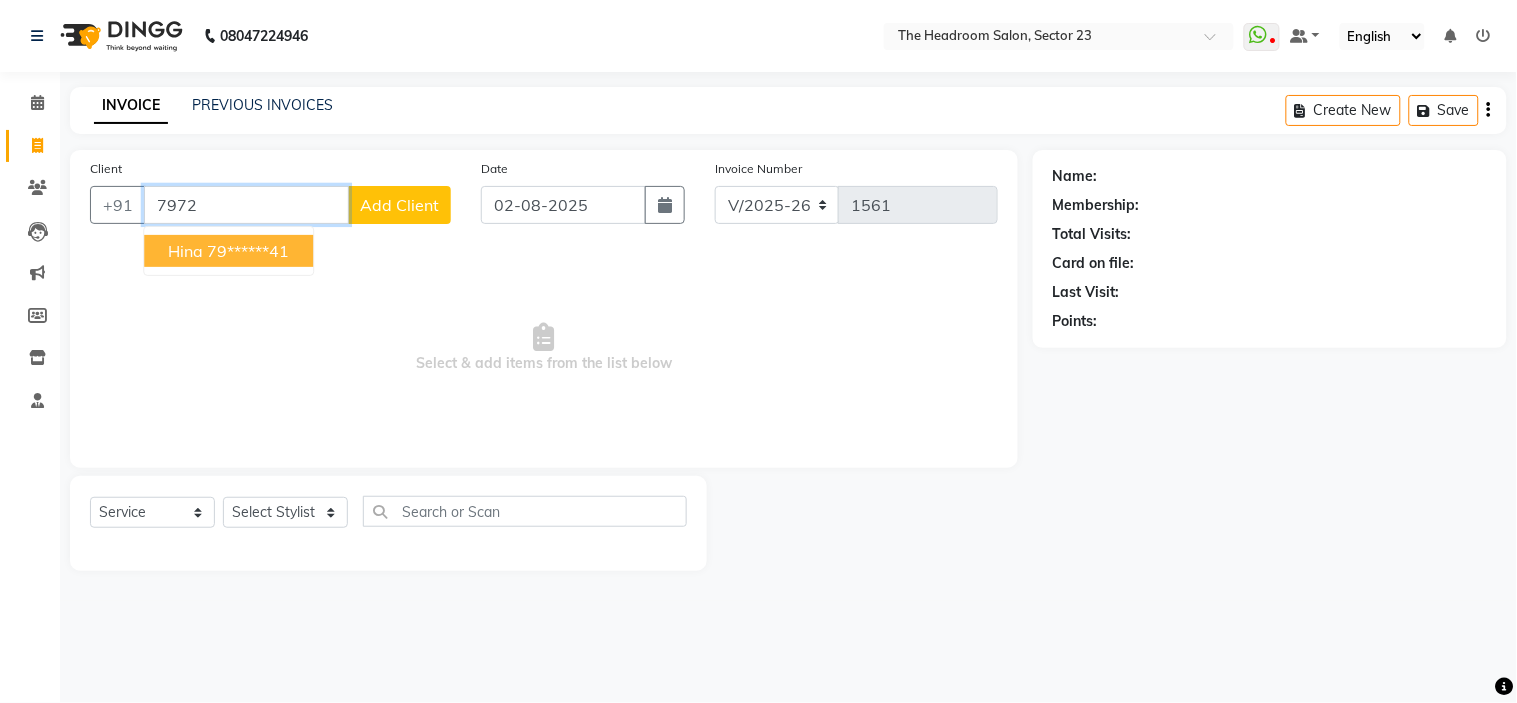 click on "[FIRST] [PHONE]" at bounding box center [228, 251] 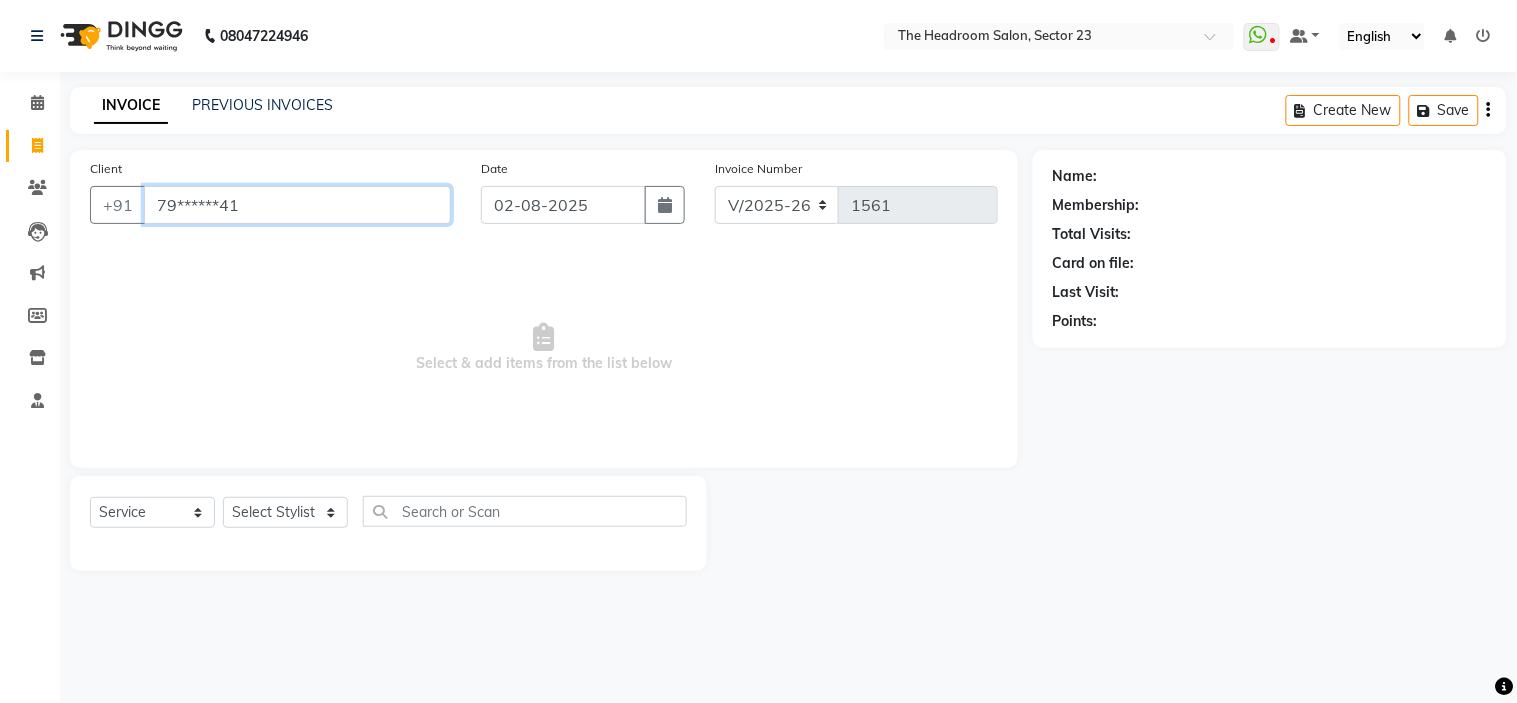 type on "79******41" 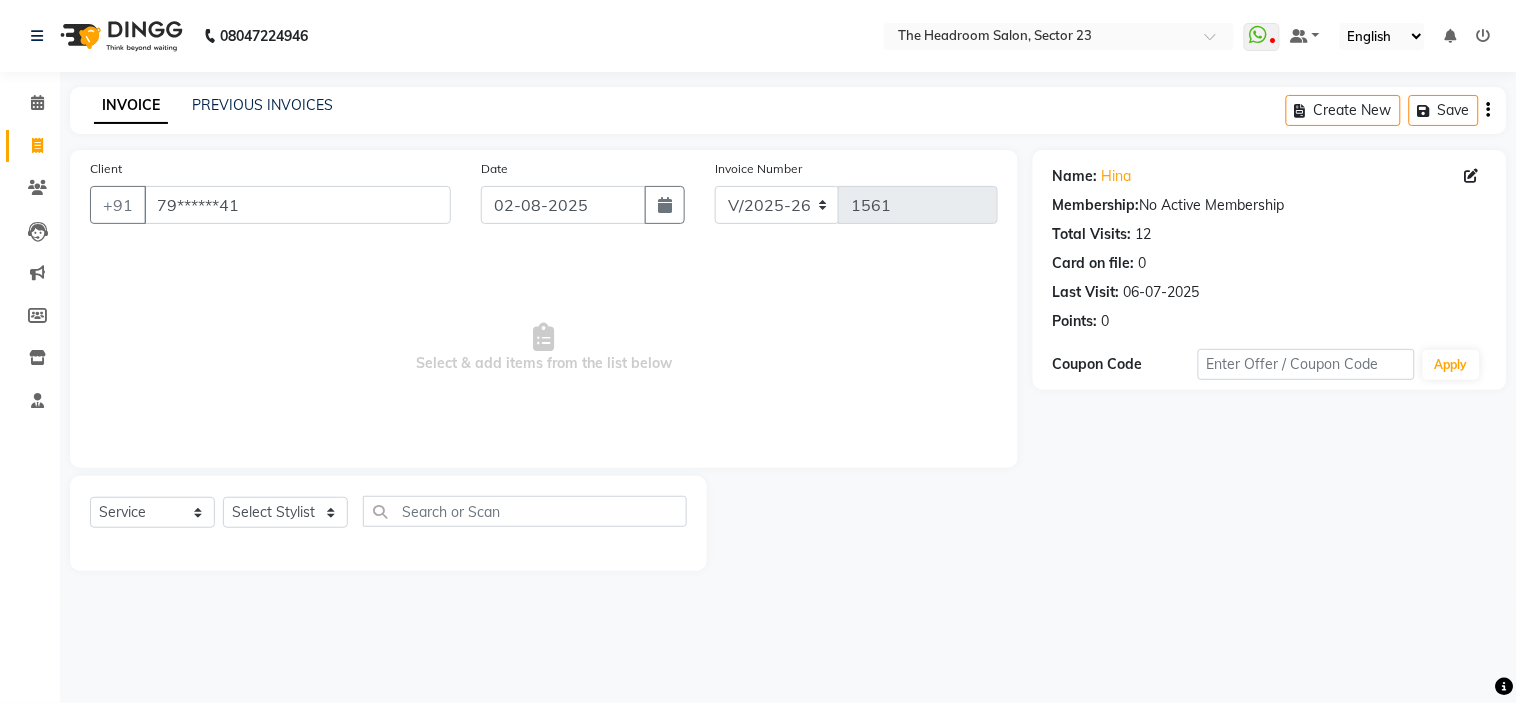 click on "Name: [FIRST]" 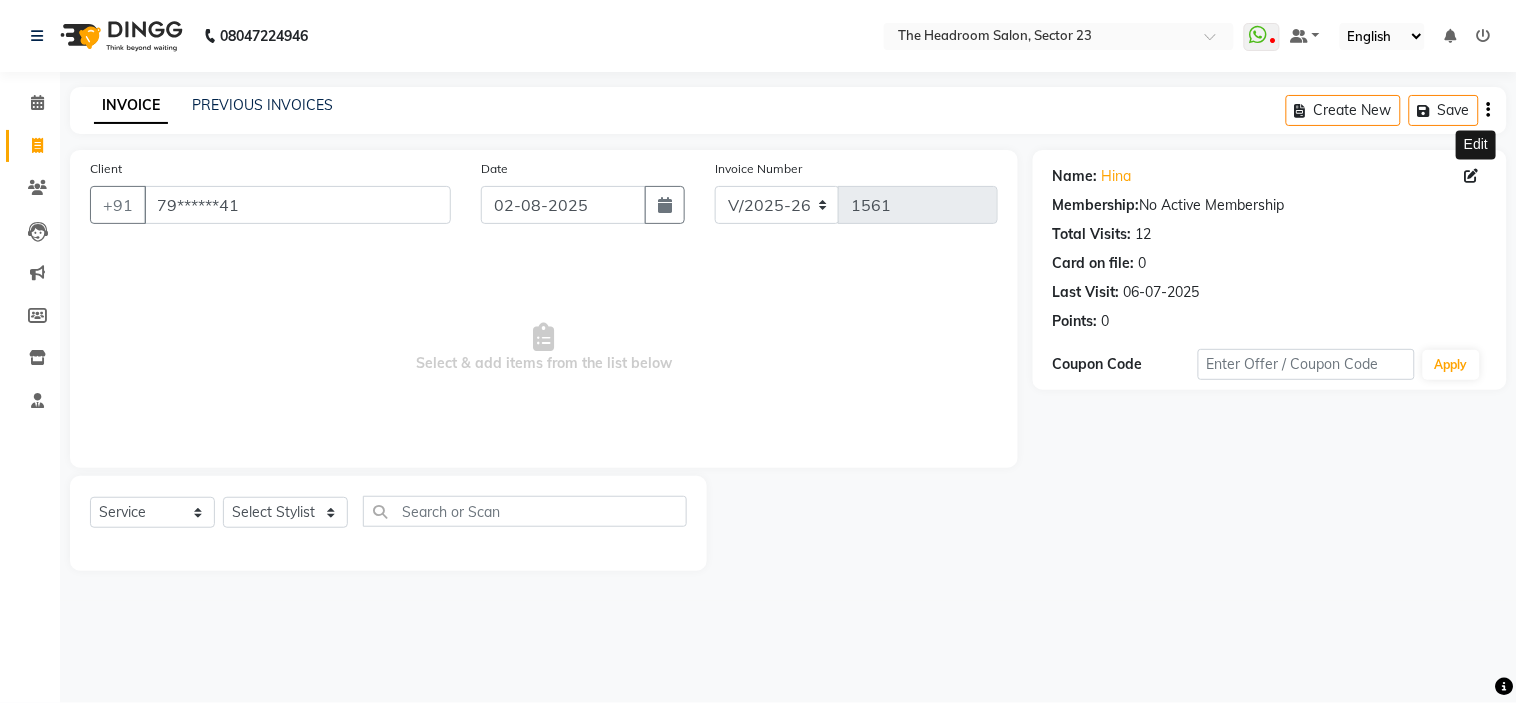 click 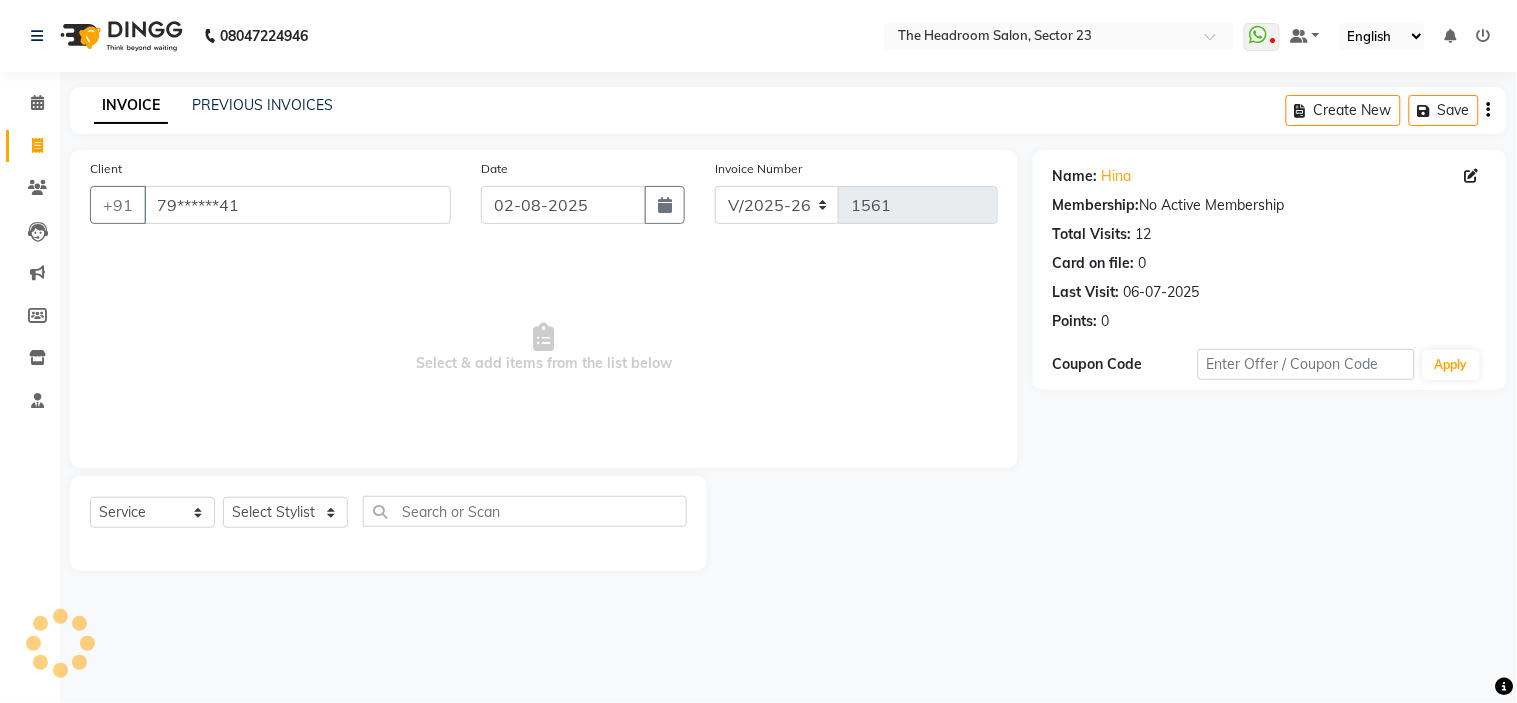 select on "female" 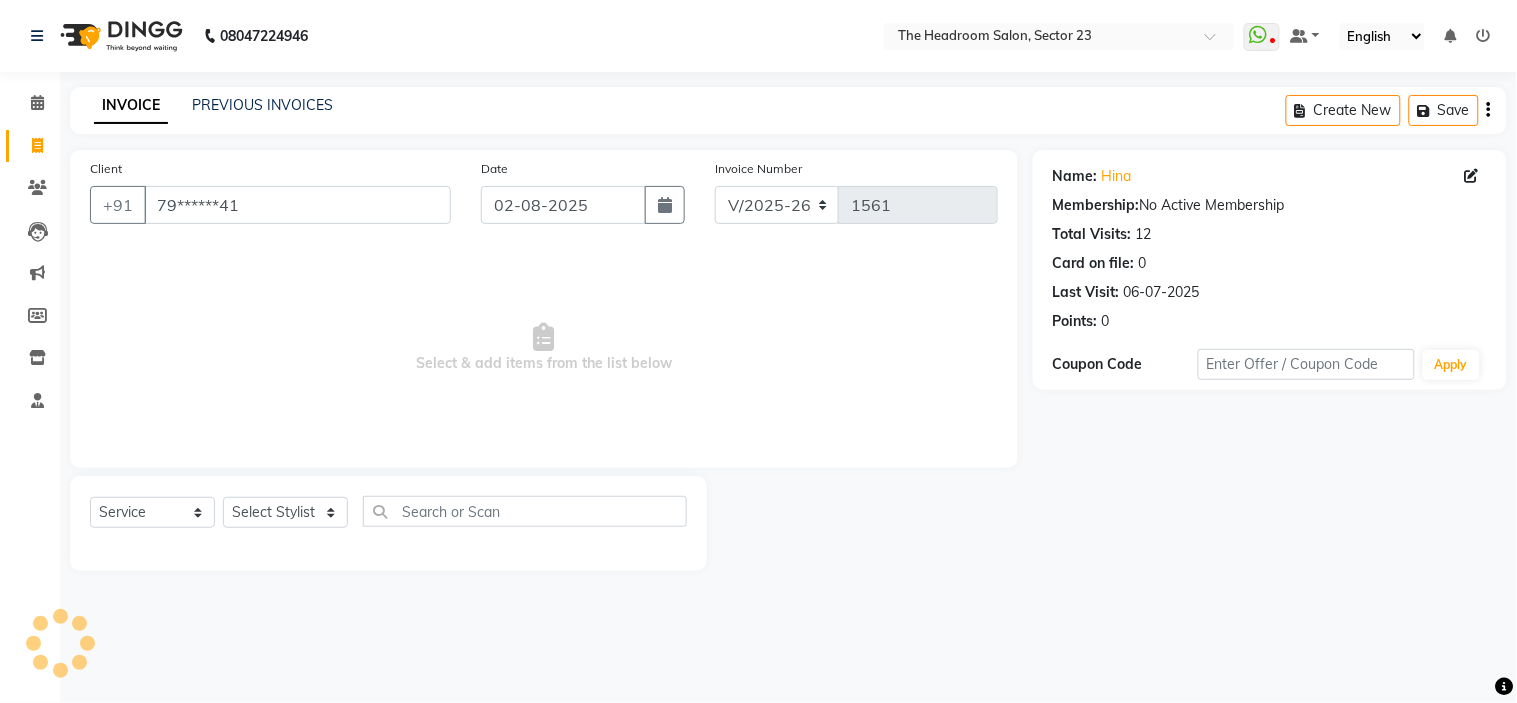 select on "30" 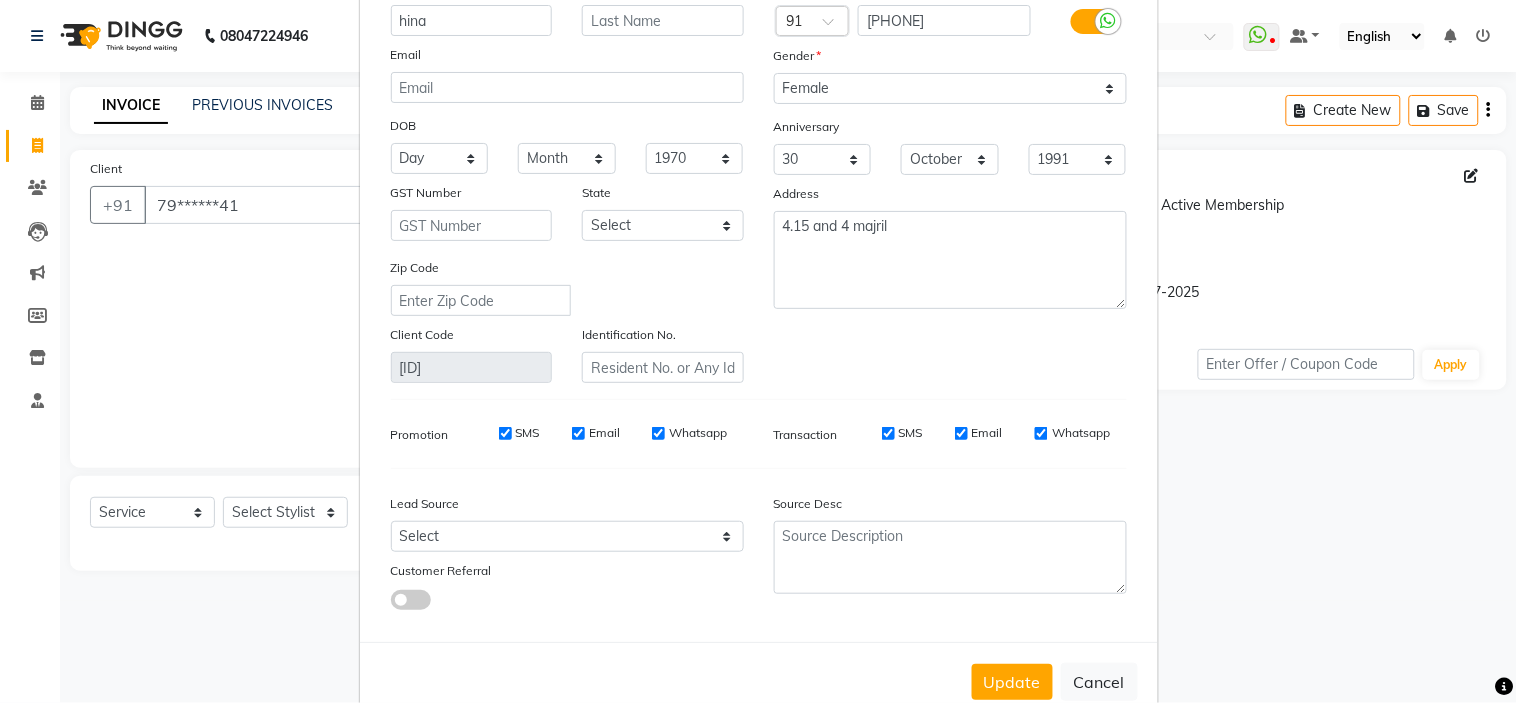 scroll, scrollTop: 186, scrollLeft: 0, axis: vertical 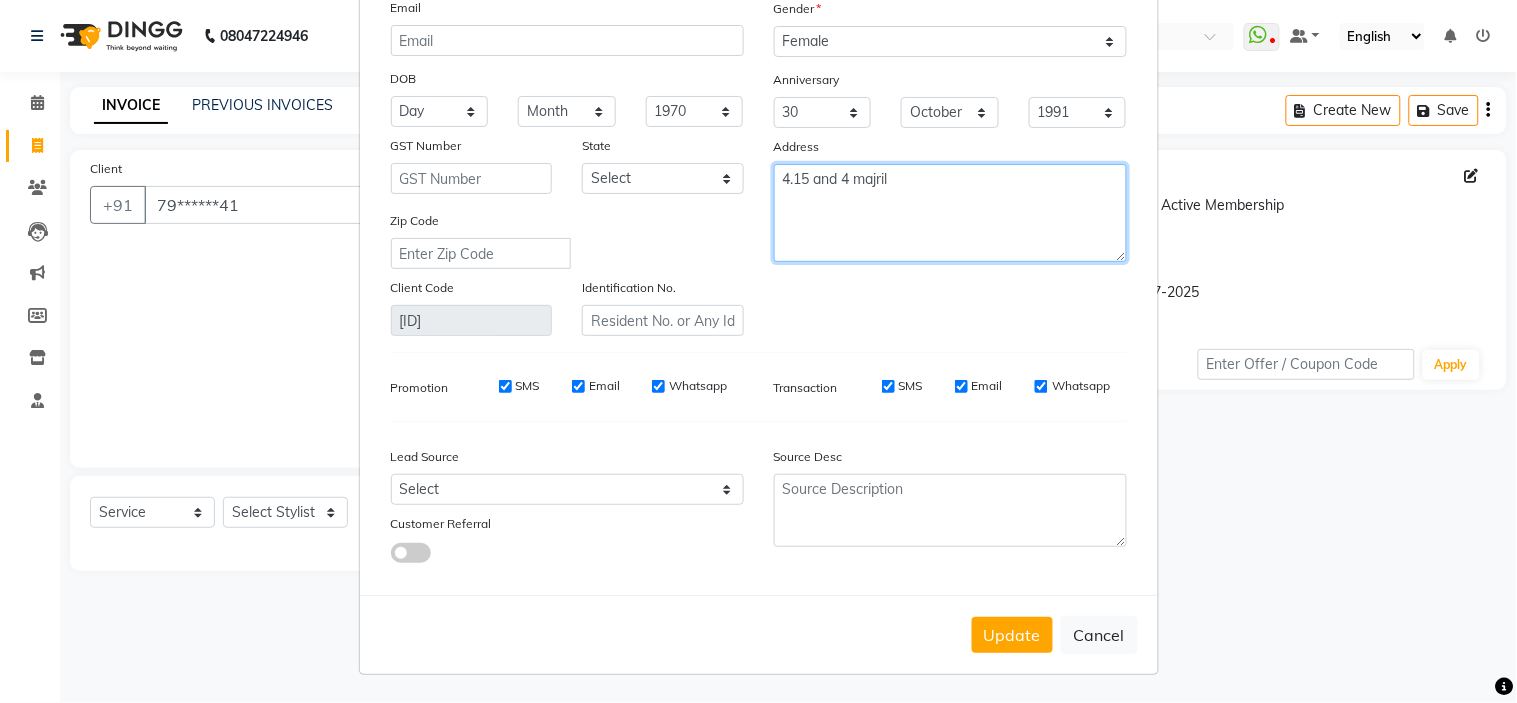 click on "4.15 and 4 majril" at bounding box center (950, 213) 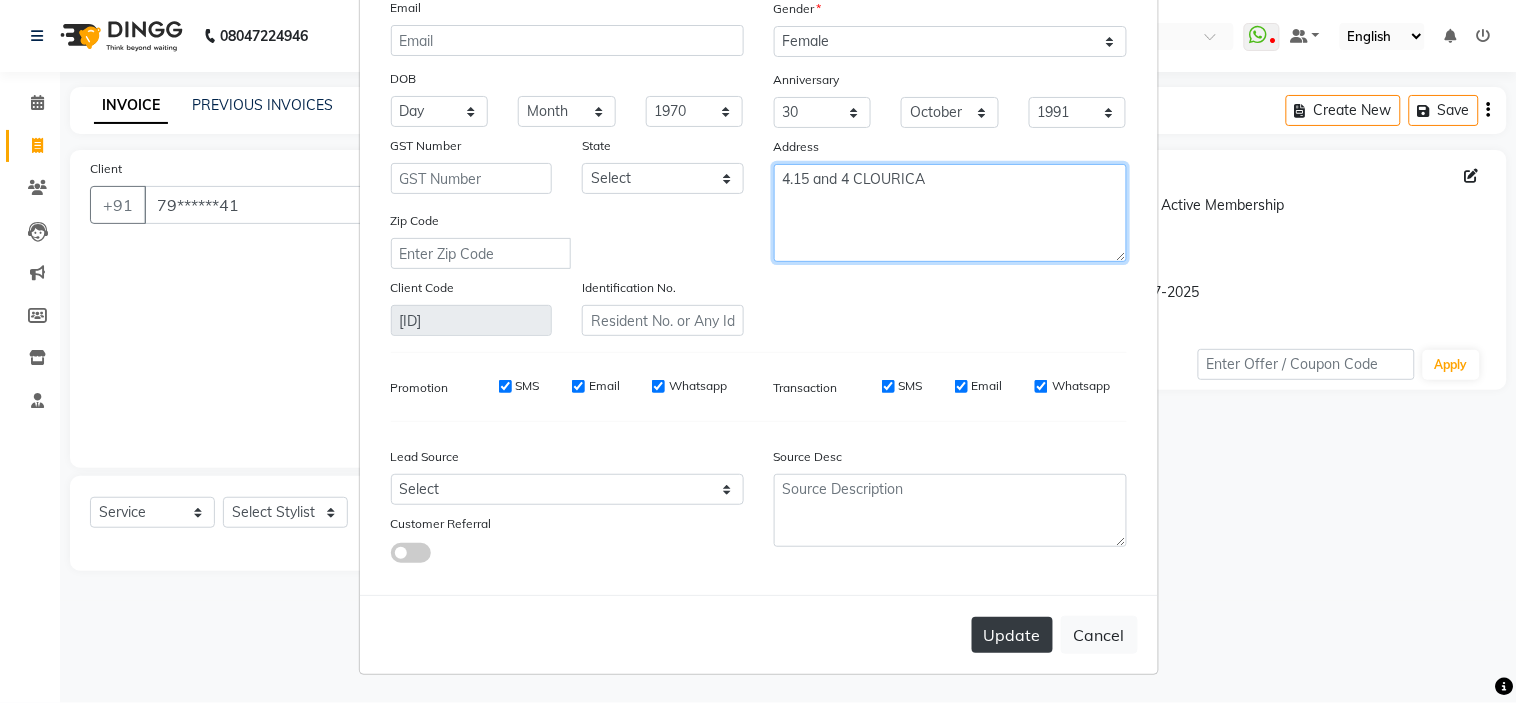 type on "4.15 and 4 CLOURICA" 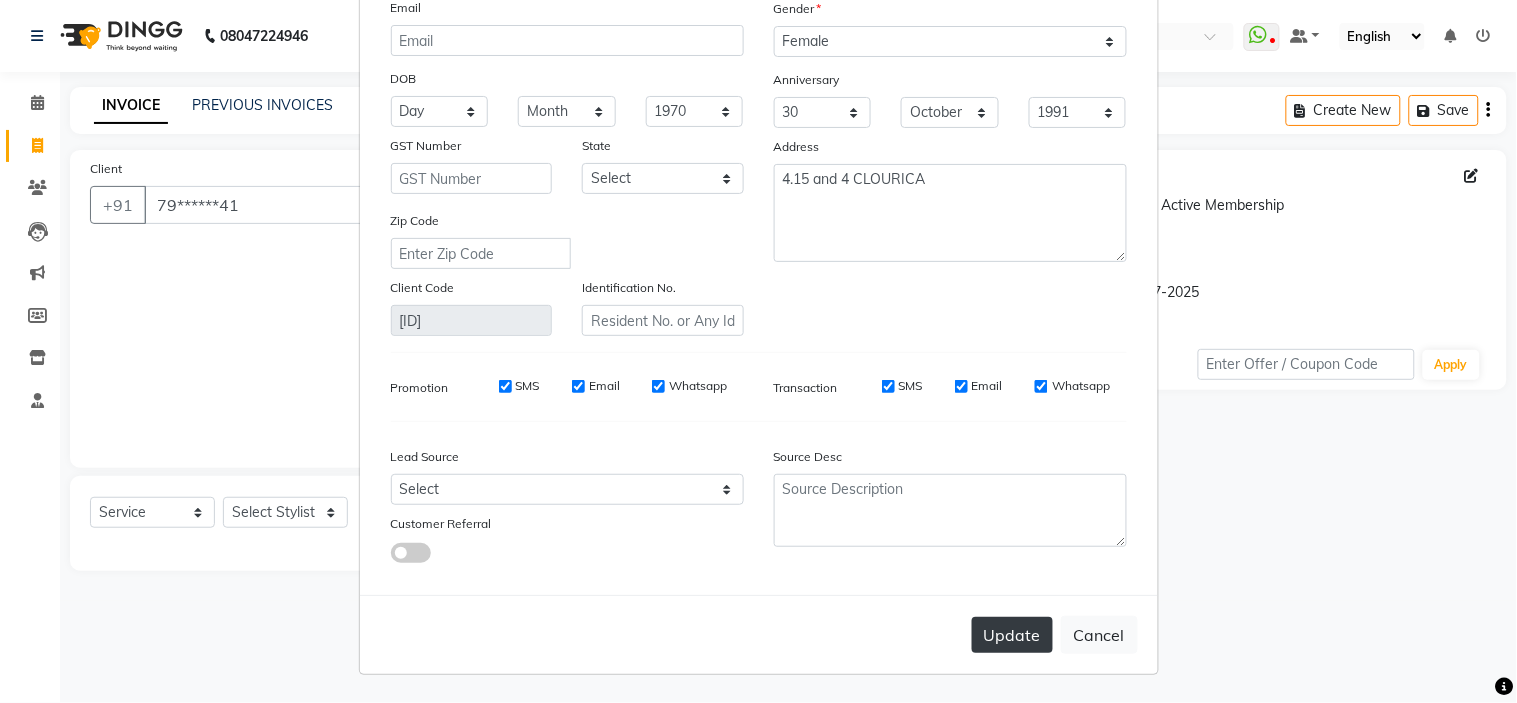 click on "Update" at bounding box center [1012, 635] 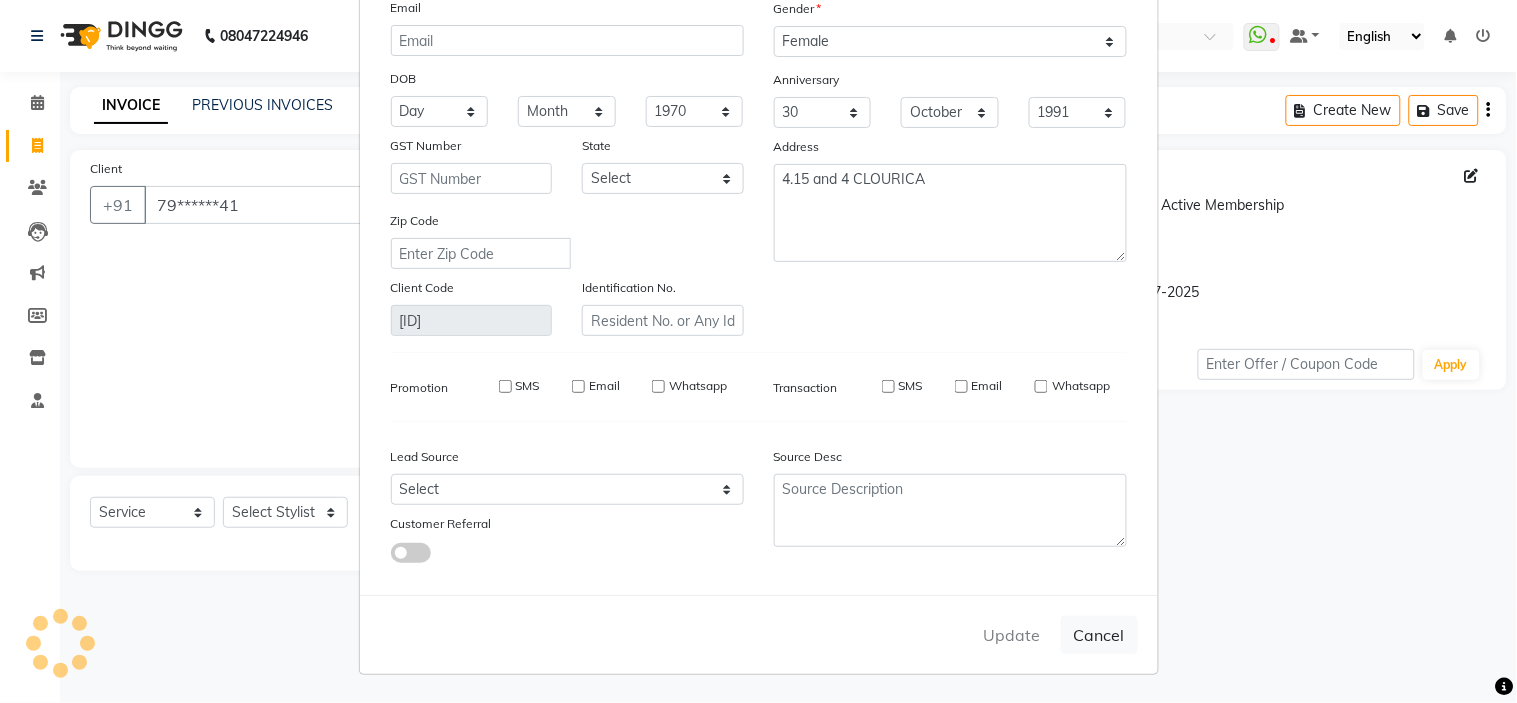 type 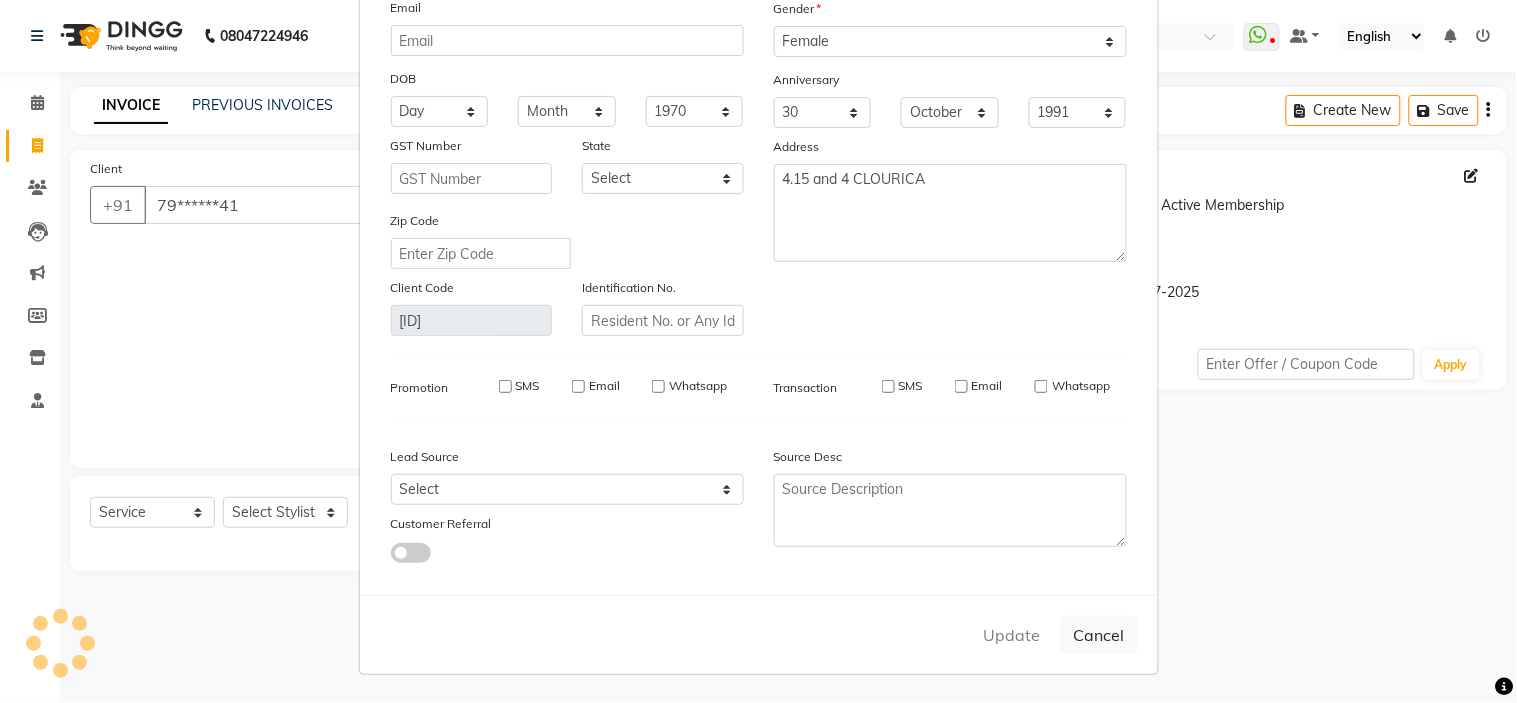 select 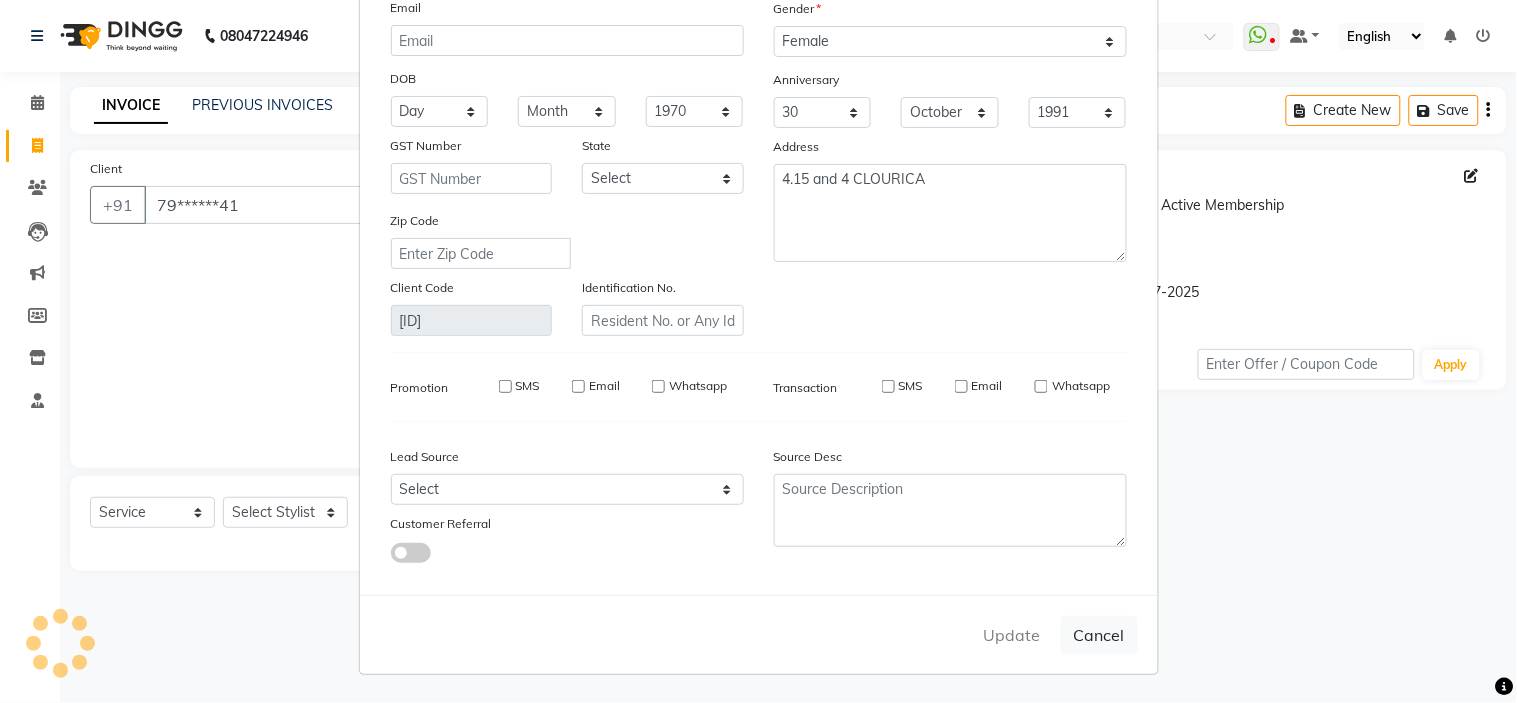 type 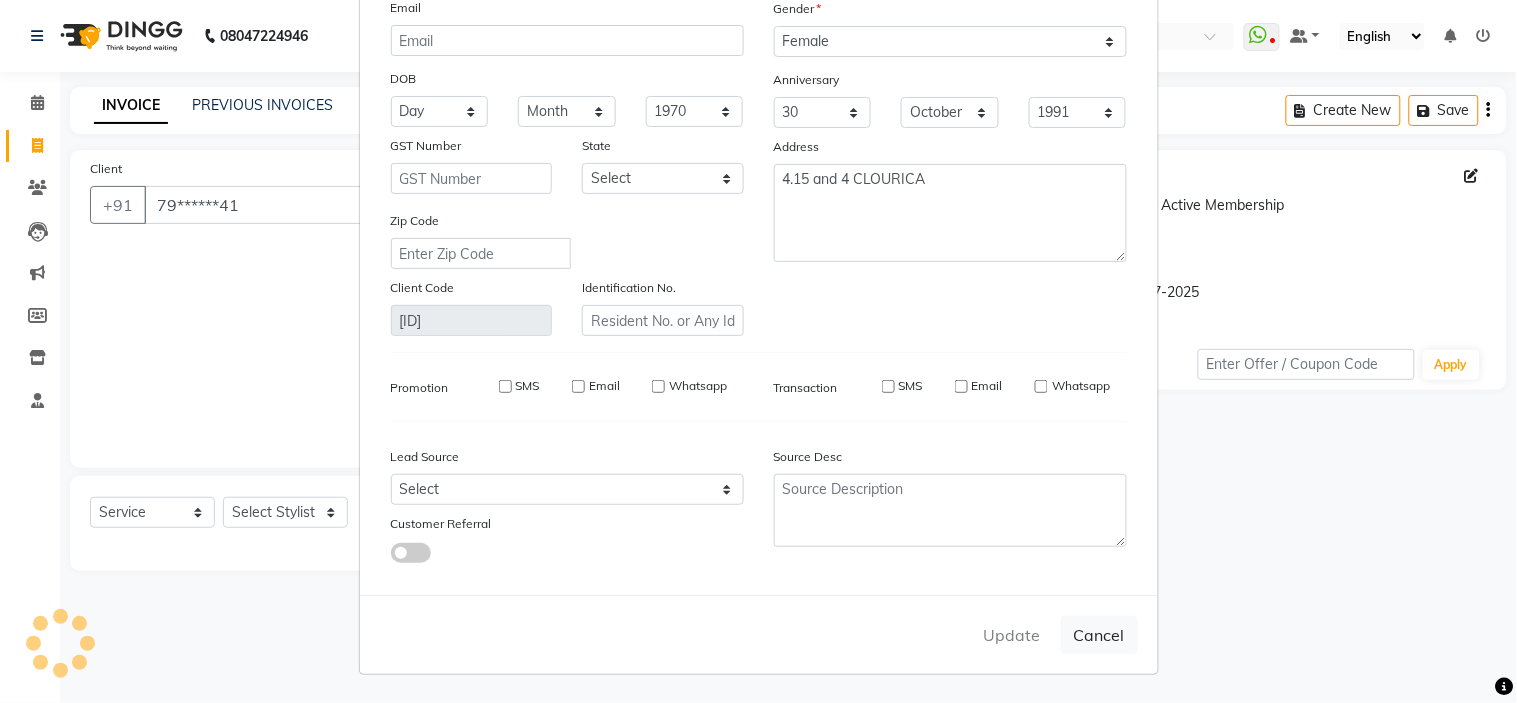 select 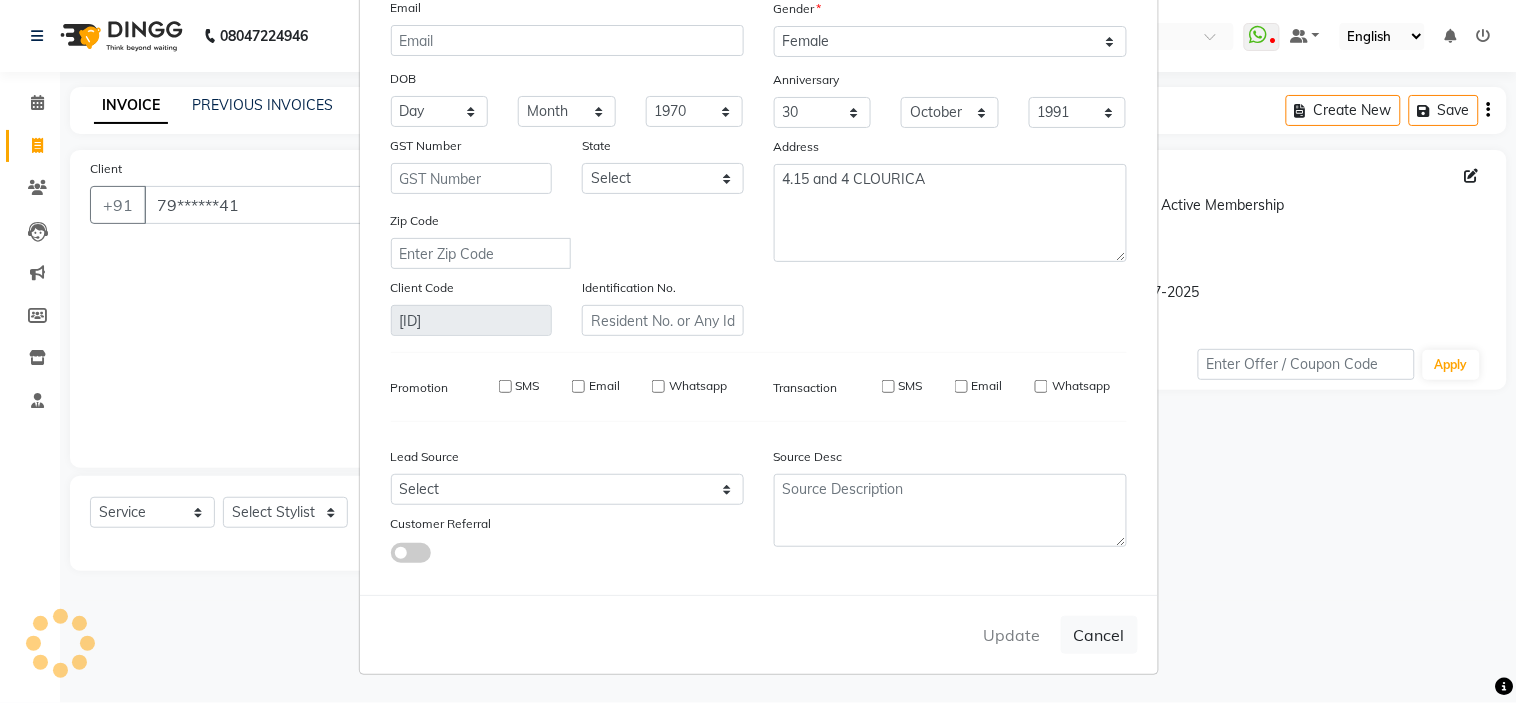 checkbox on "false" 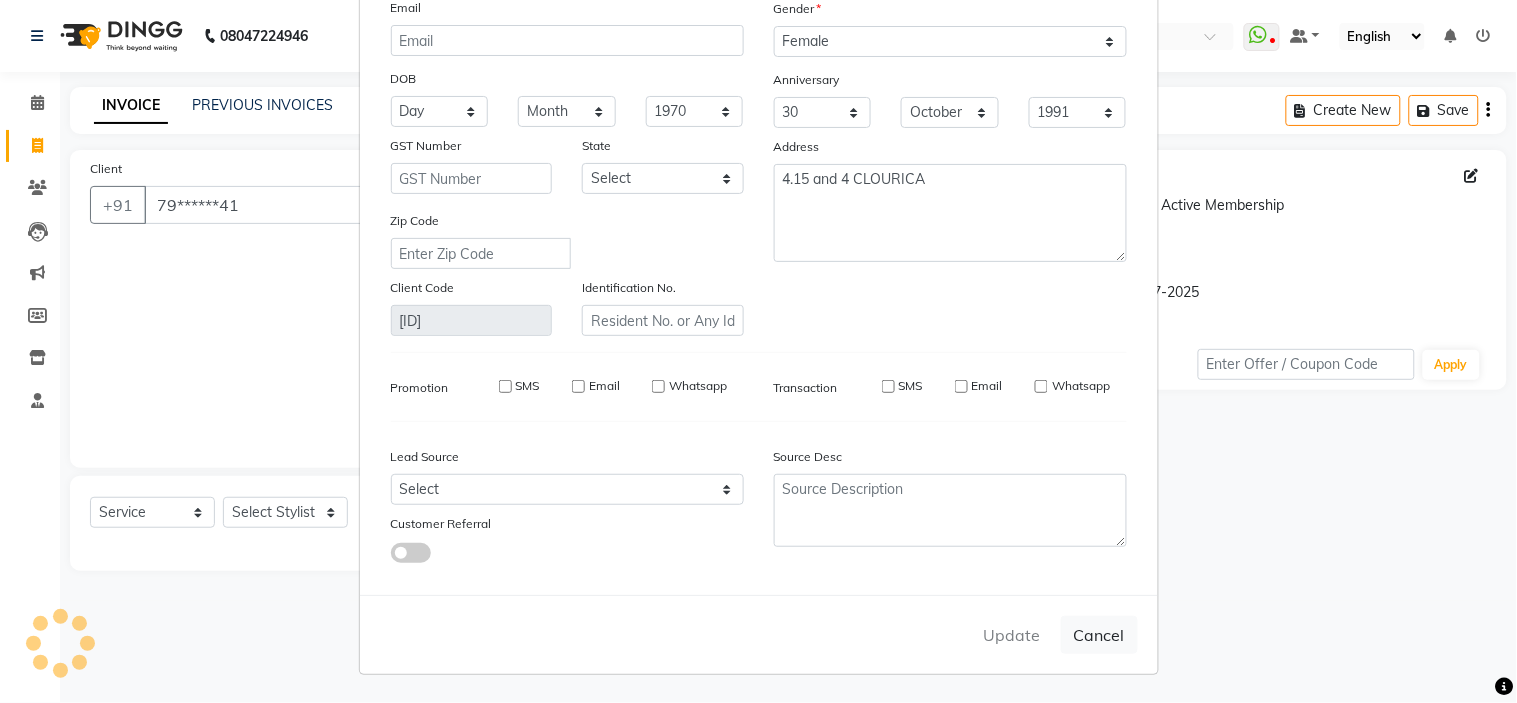 checkbox on "false" 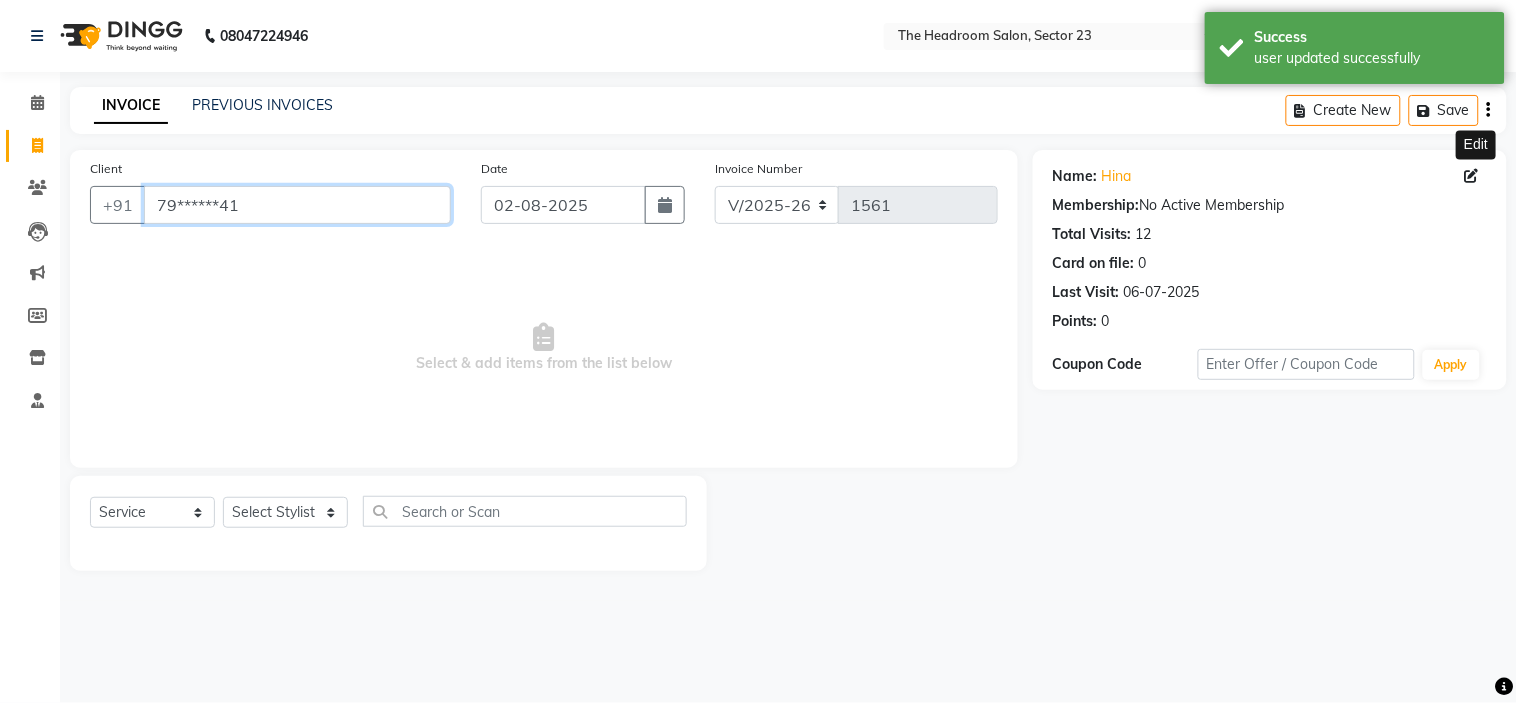click on "79******41" at bounding box center [297, 205] 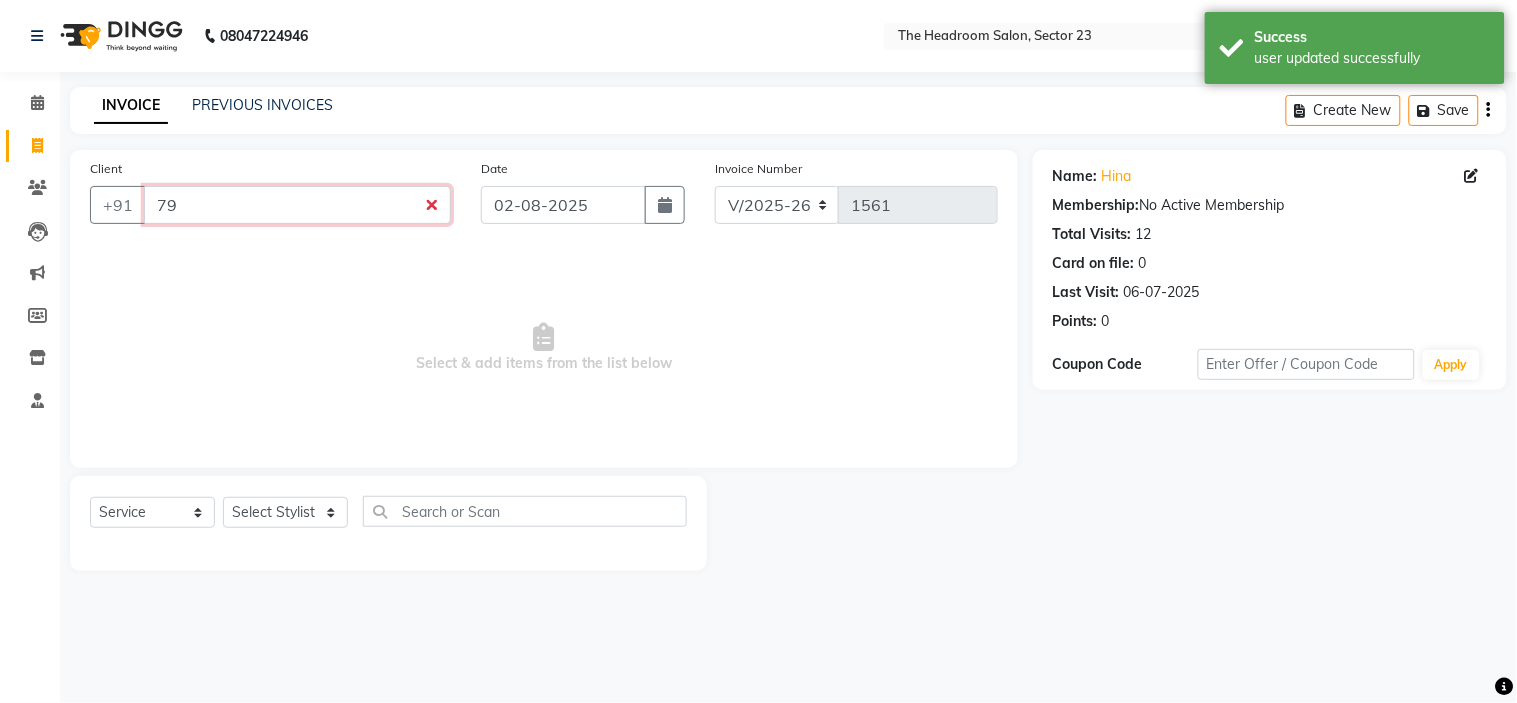 type on "7" 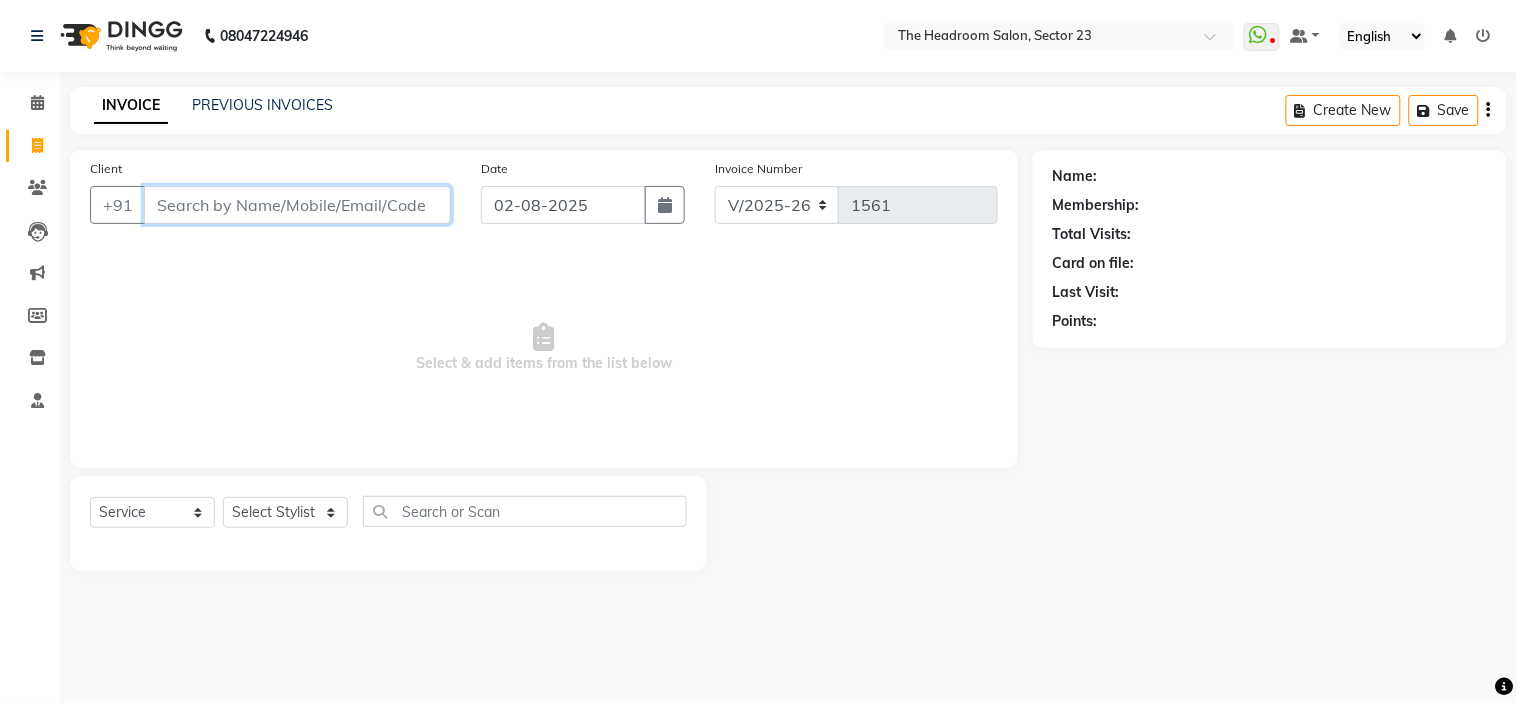 type 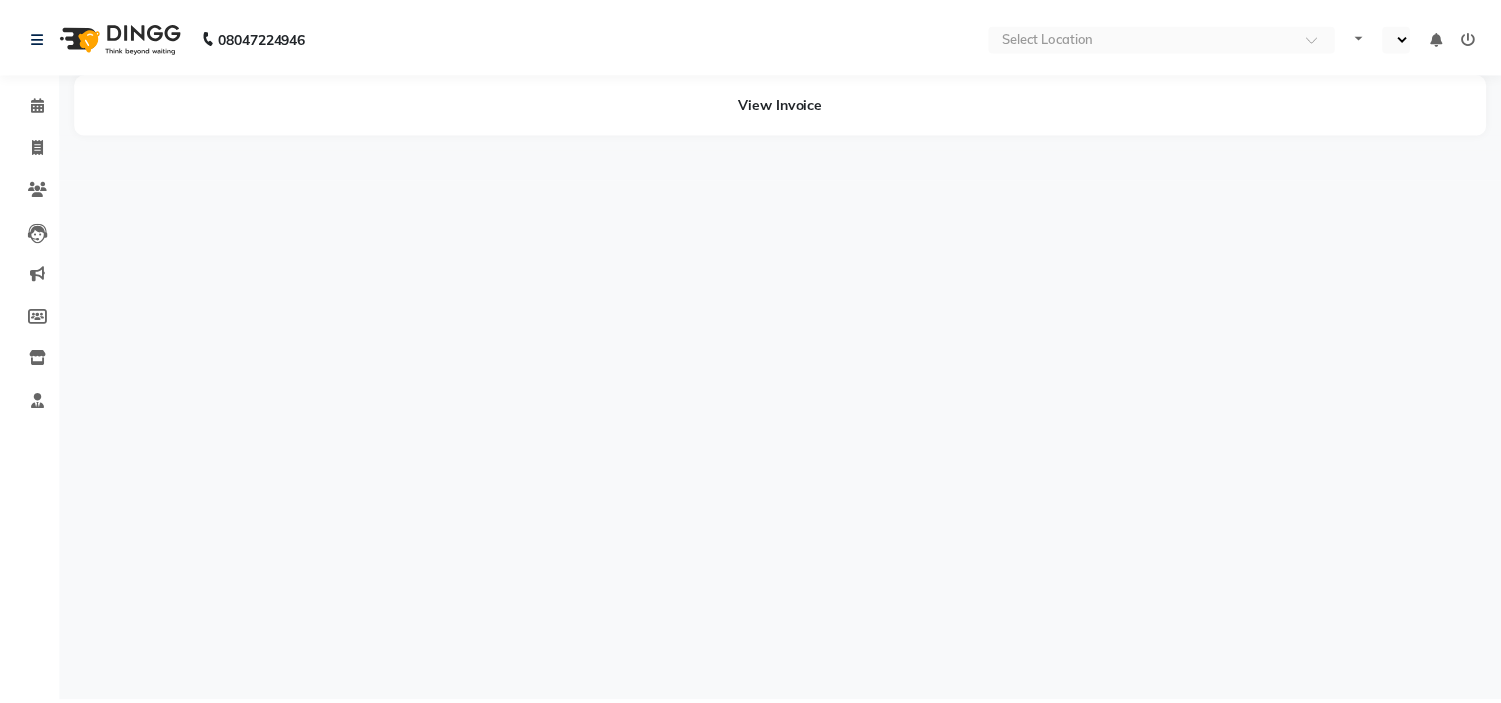 scroll, scrollTop: 0, scrollLeft: 0, axis: both 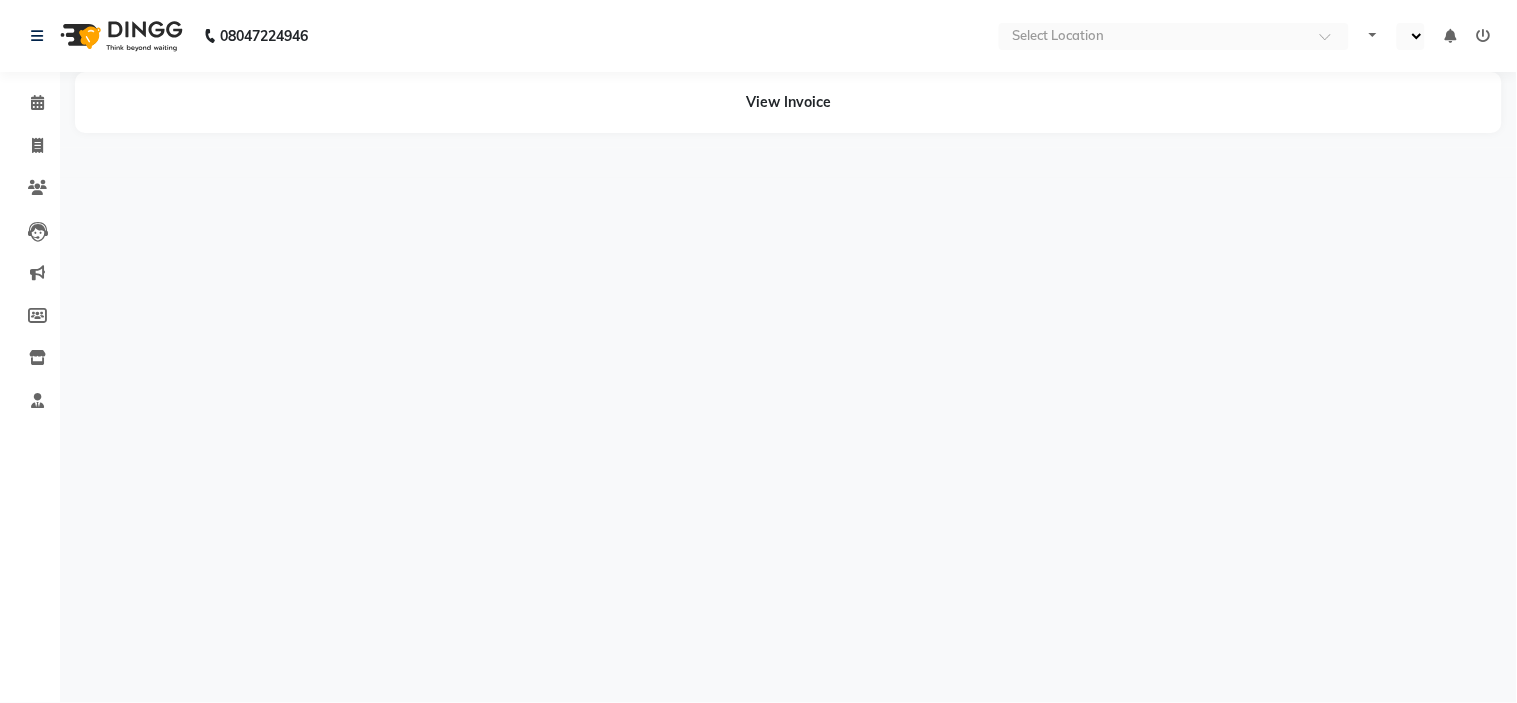select on "en" 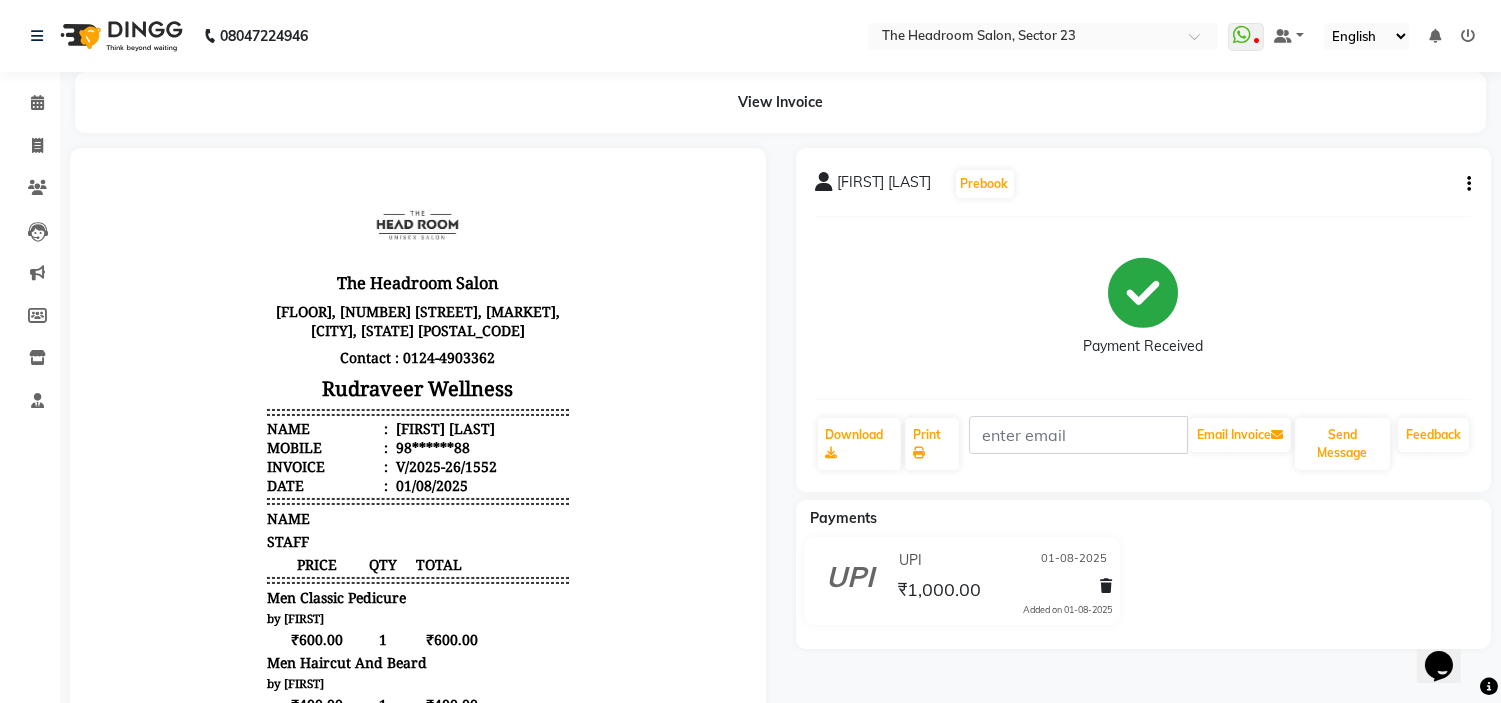 scroll, scrollTop: 0, scrollLeft: 0, axis: both 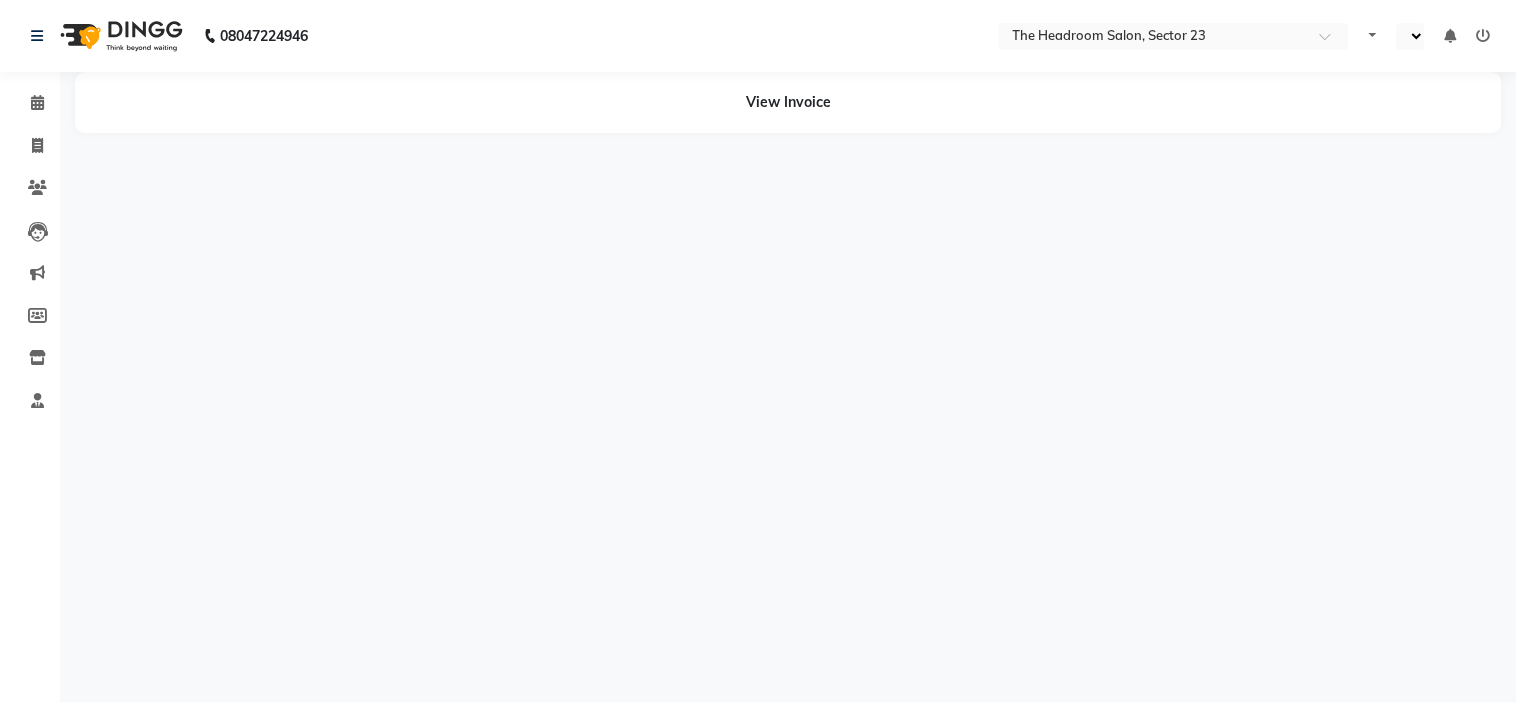 select on "en" 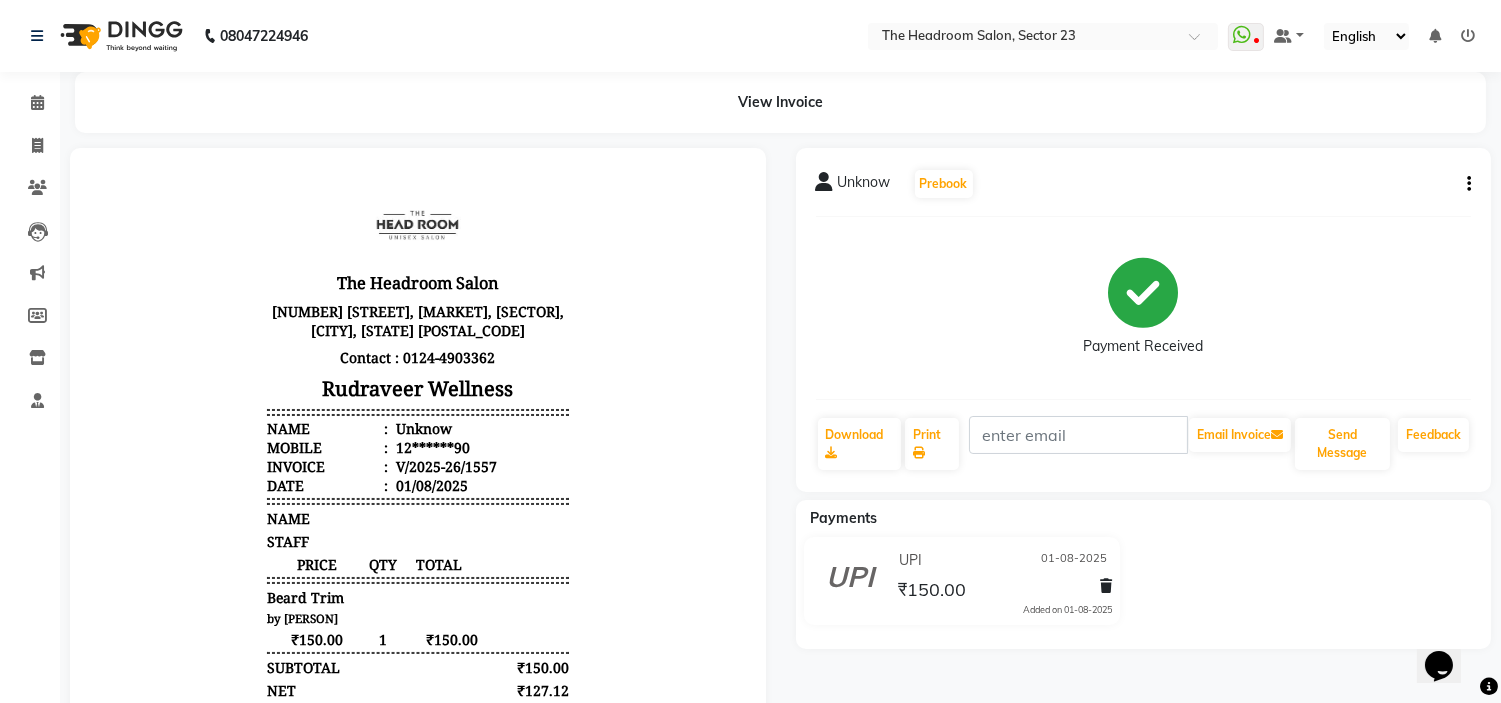 scroll, scrollTop: 0, scrollLeft: 0, axis: both 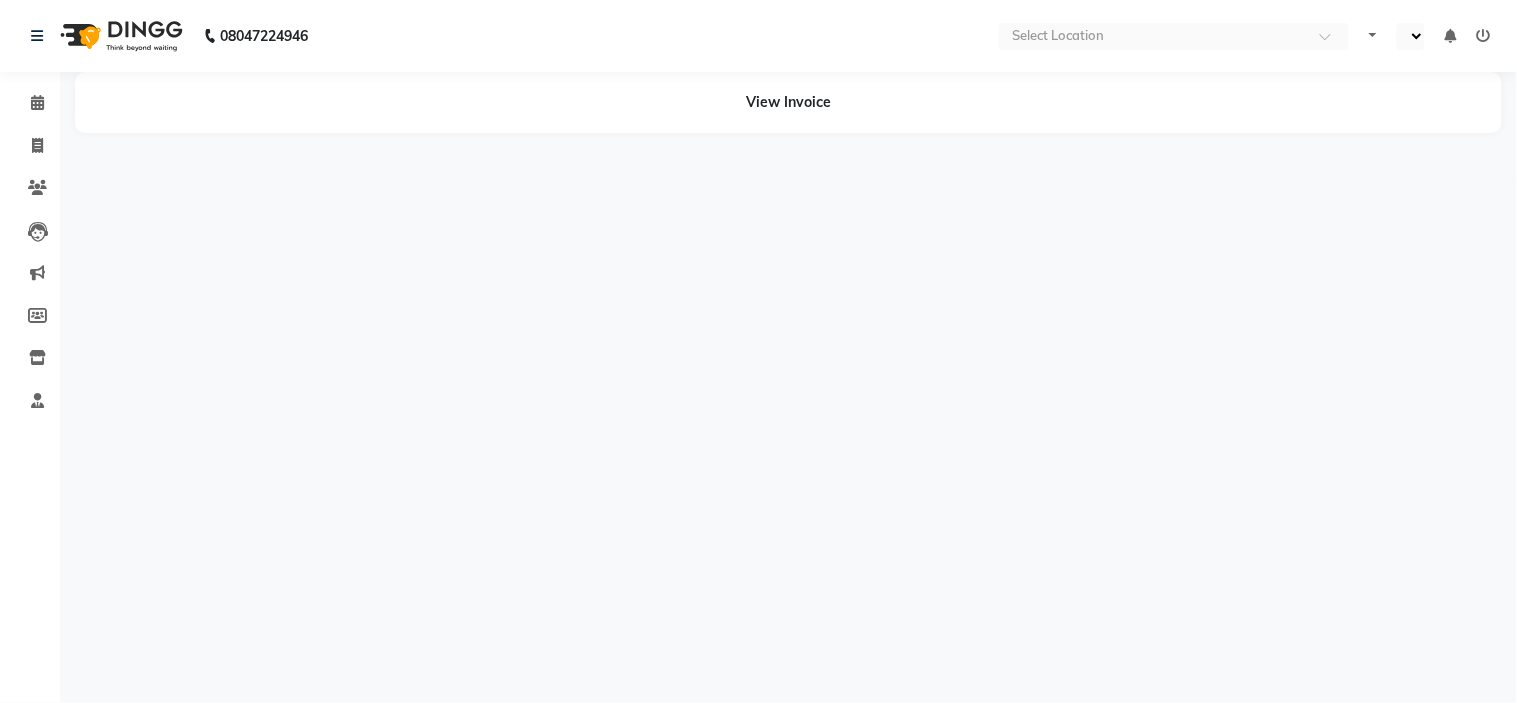 select on "en" 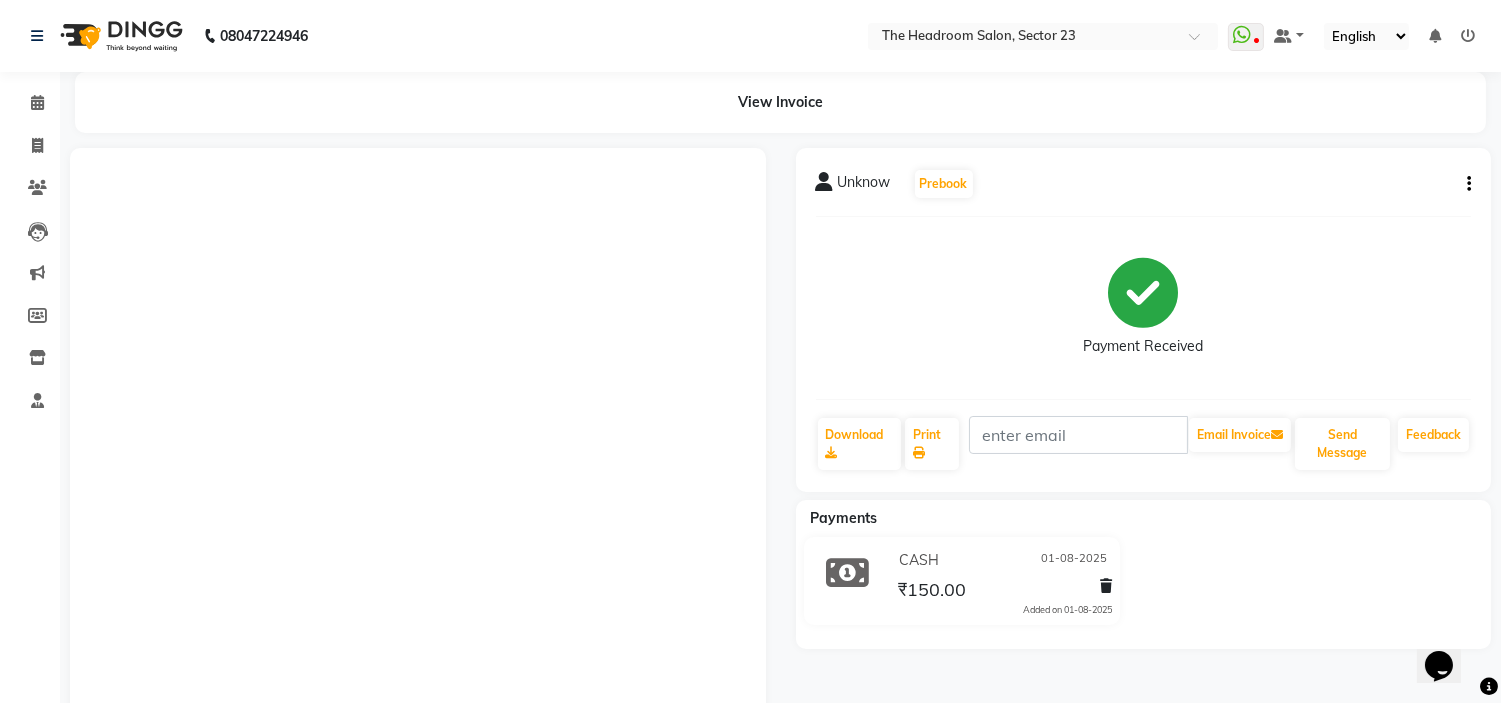 scroll, scrollTop: 0, scrollLeft: 0, axis: both 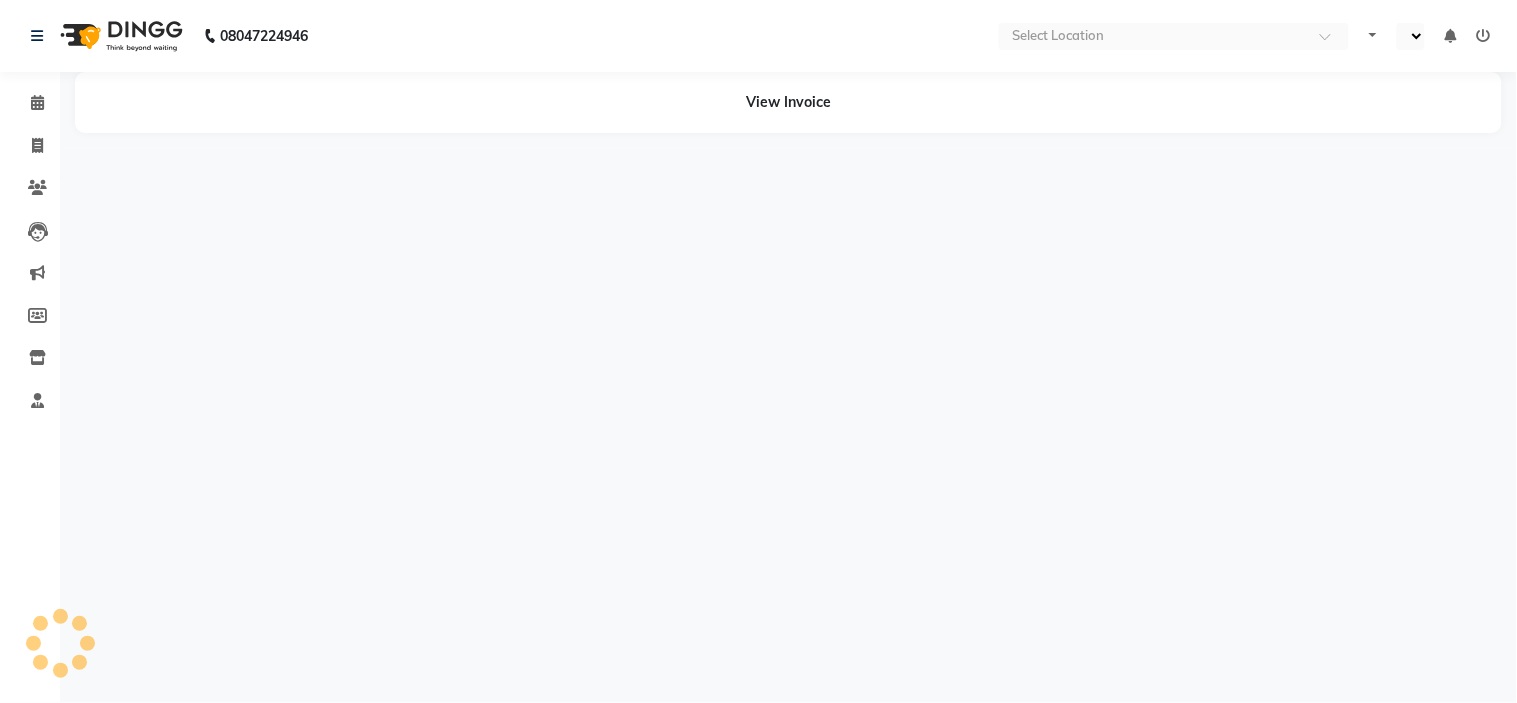 select on "en" 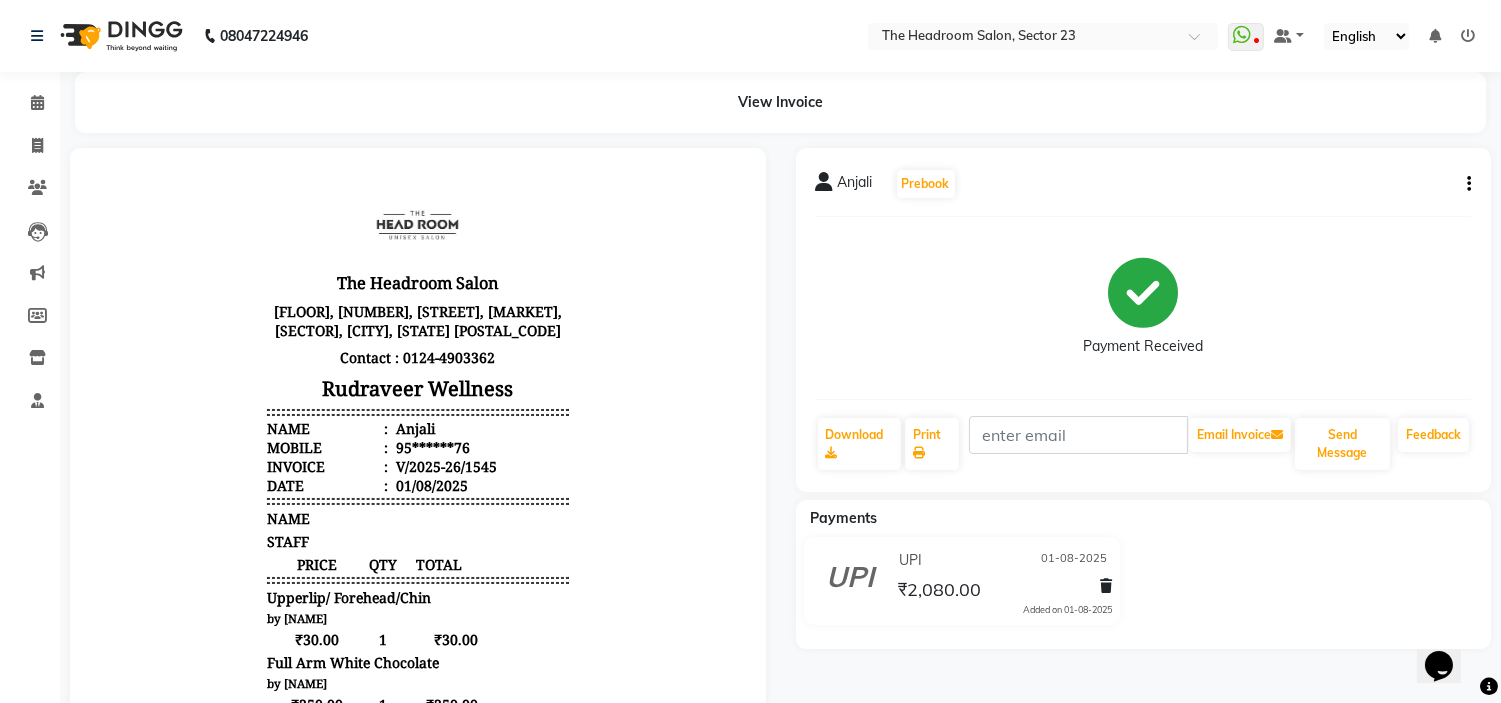 scroll, scrollTop: 0, scrollLeft: 0, axis: both 